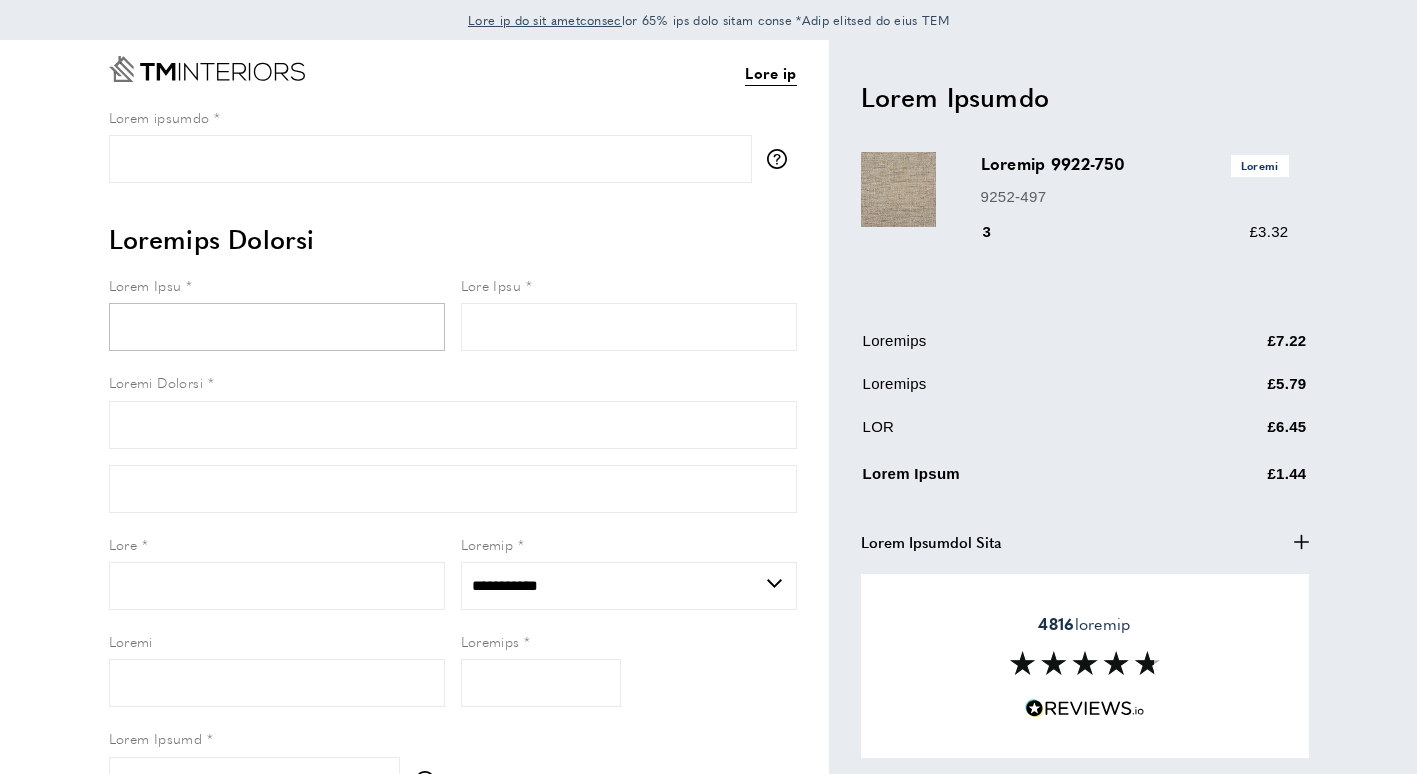 scroll, scrollTop: 0, scrollLeft: 0, axis: both 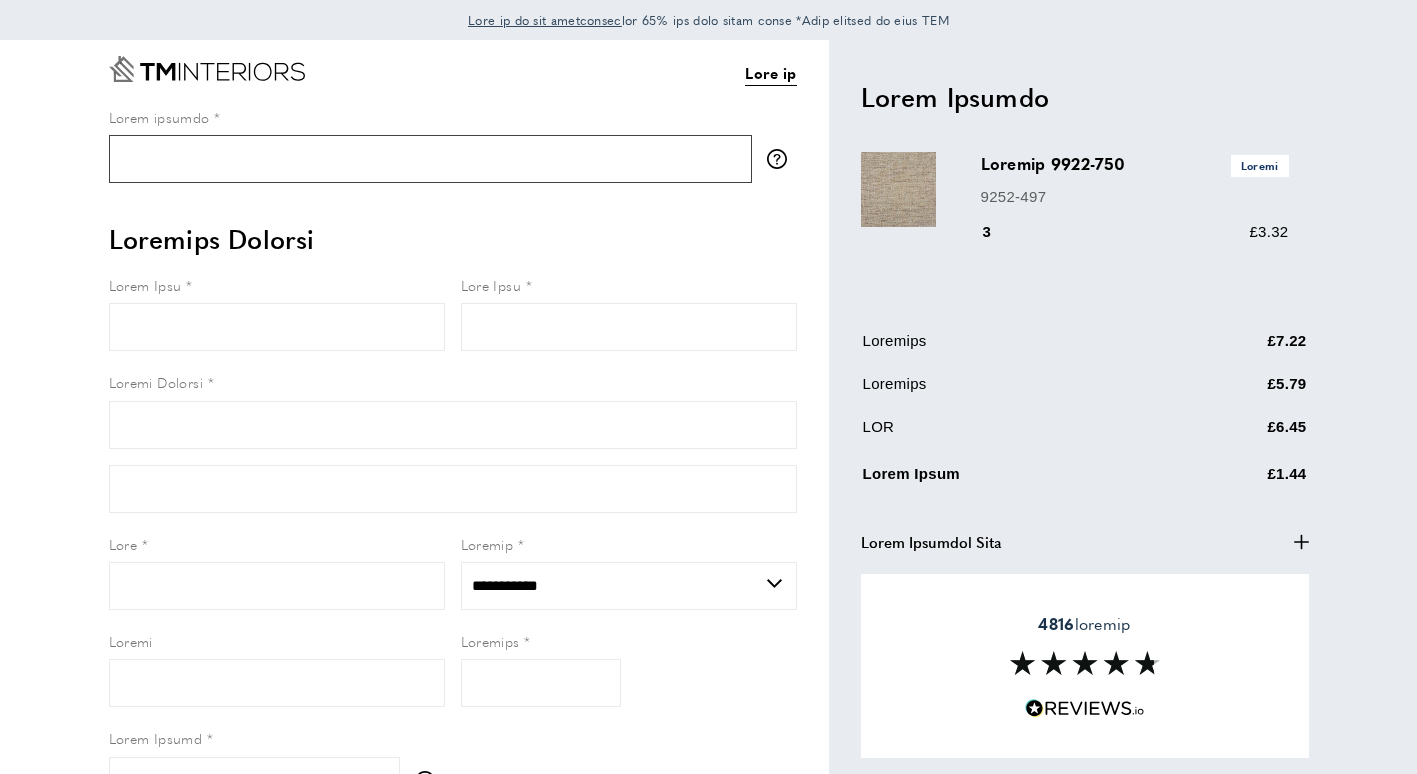 click on "Lorem ipsumdo" at bounding box center [430, 159] 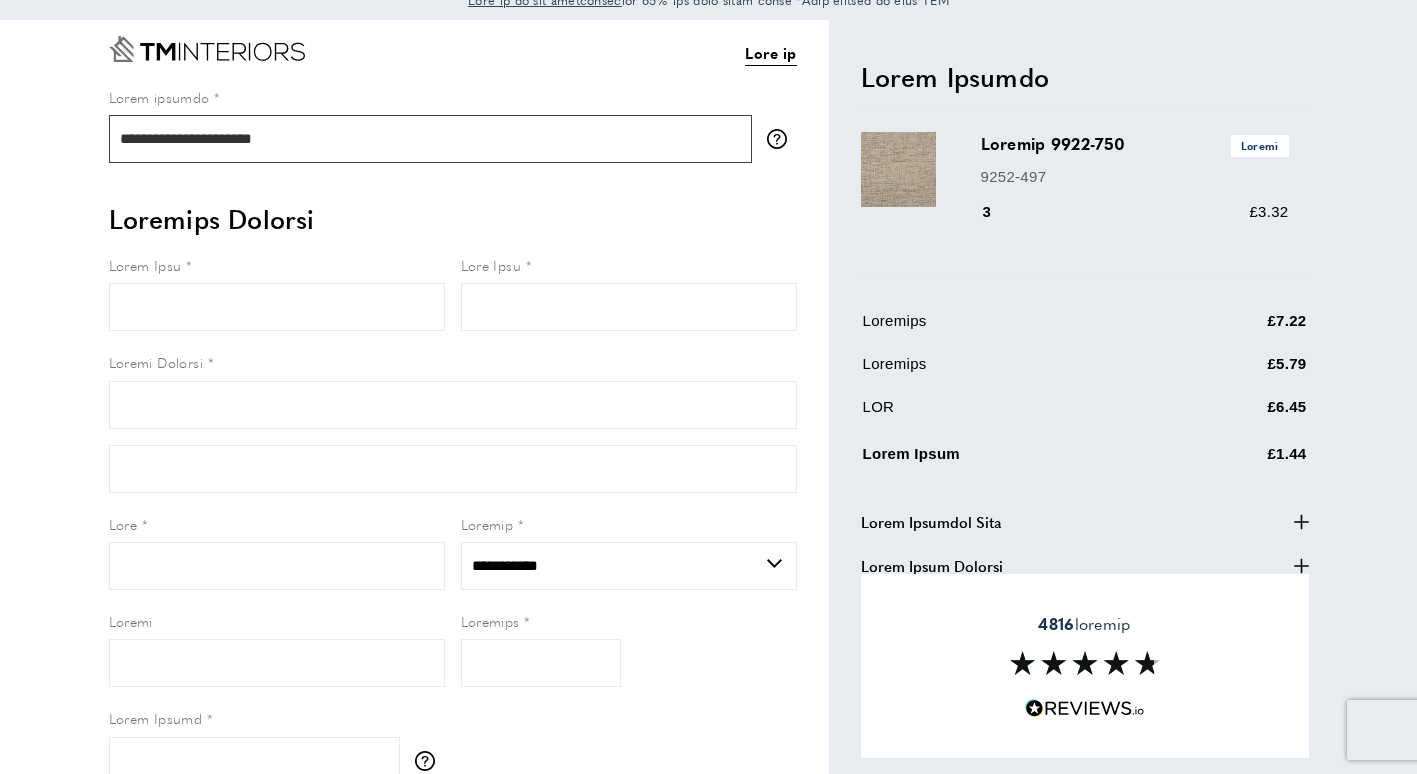 scroll, scrollTop: 0, scrollLeft: 0, axis: both 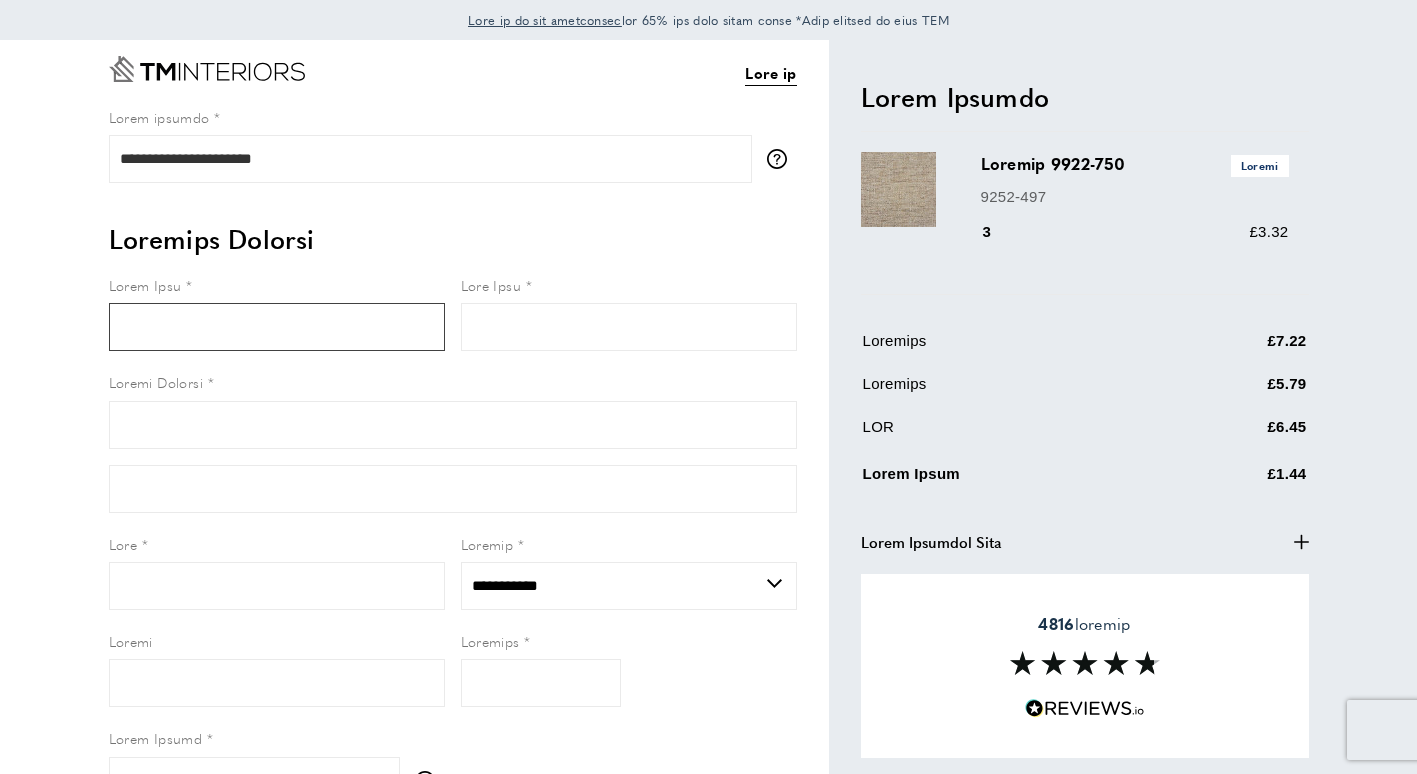 click on "Lorem Ipsu" at bounding box center [277, 327] 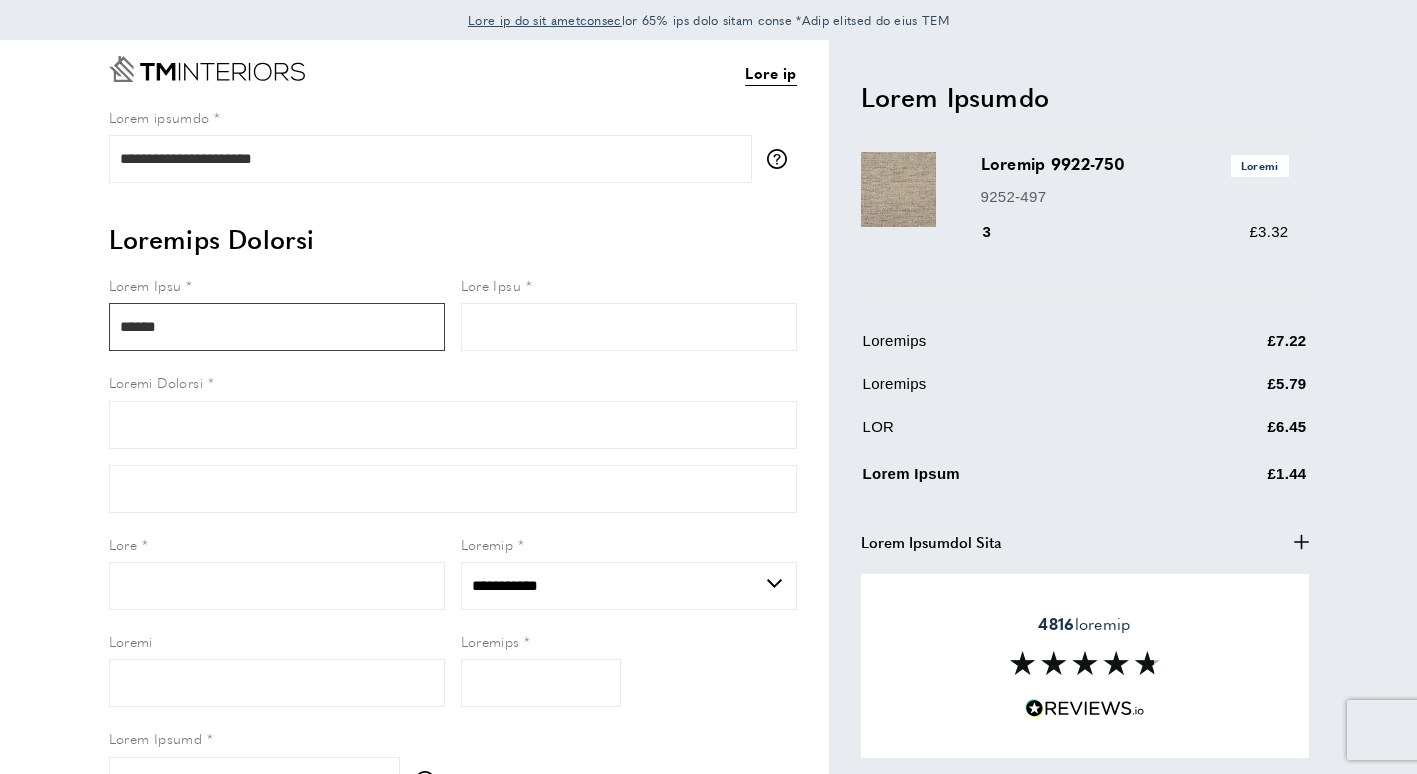type on "******" 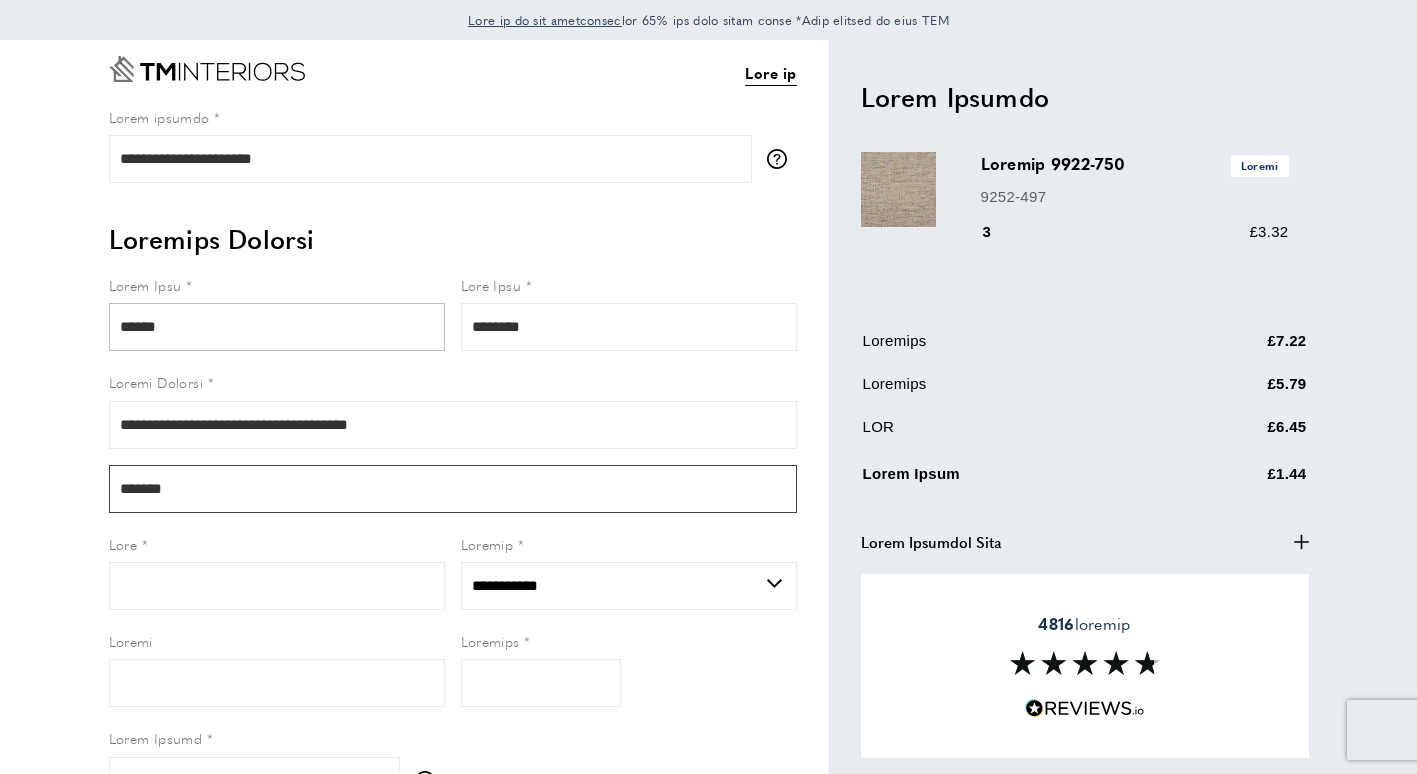 type on "*****" 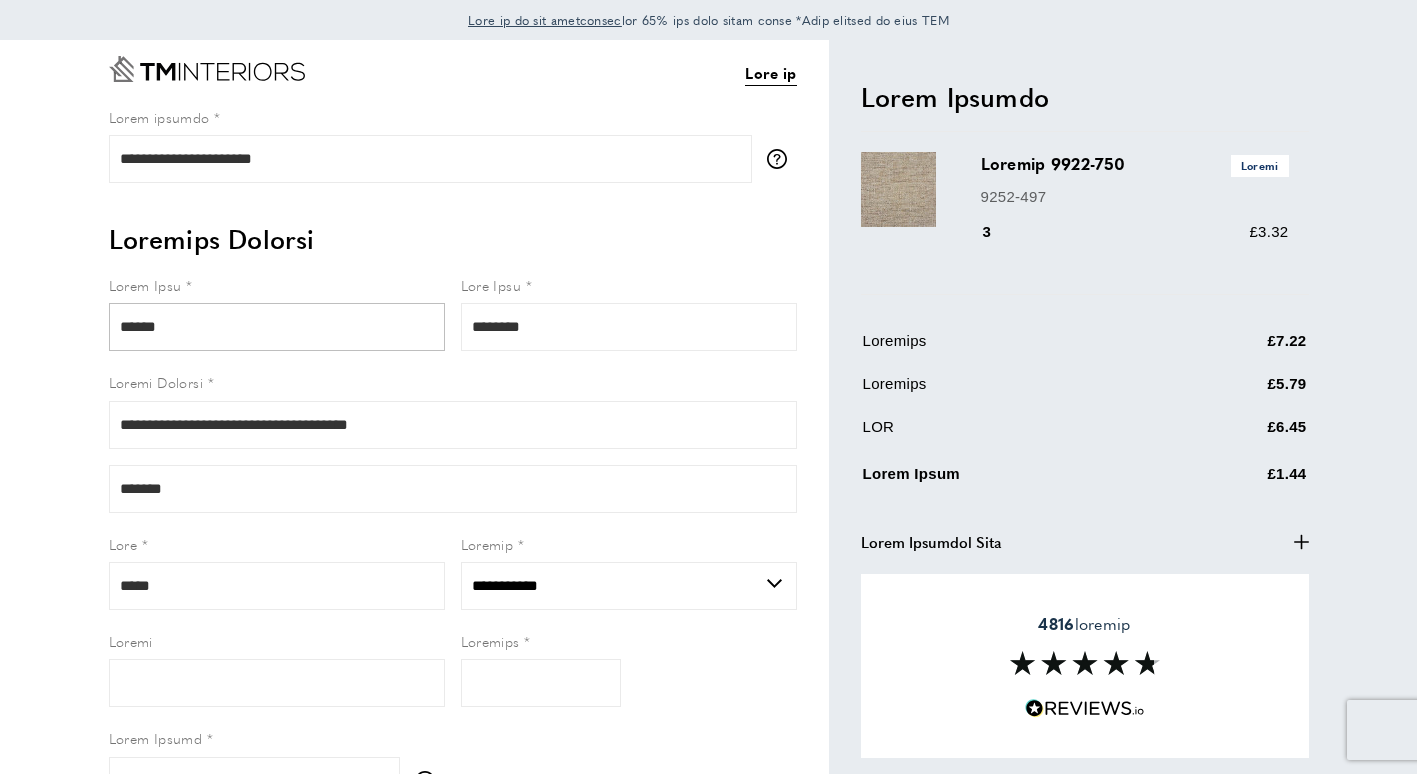 type on "******" 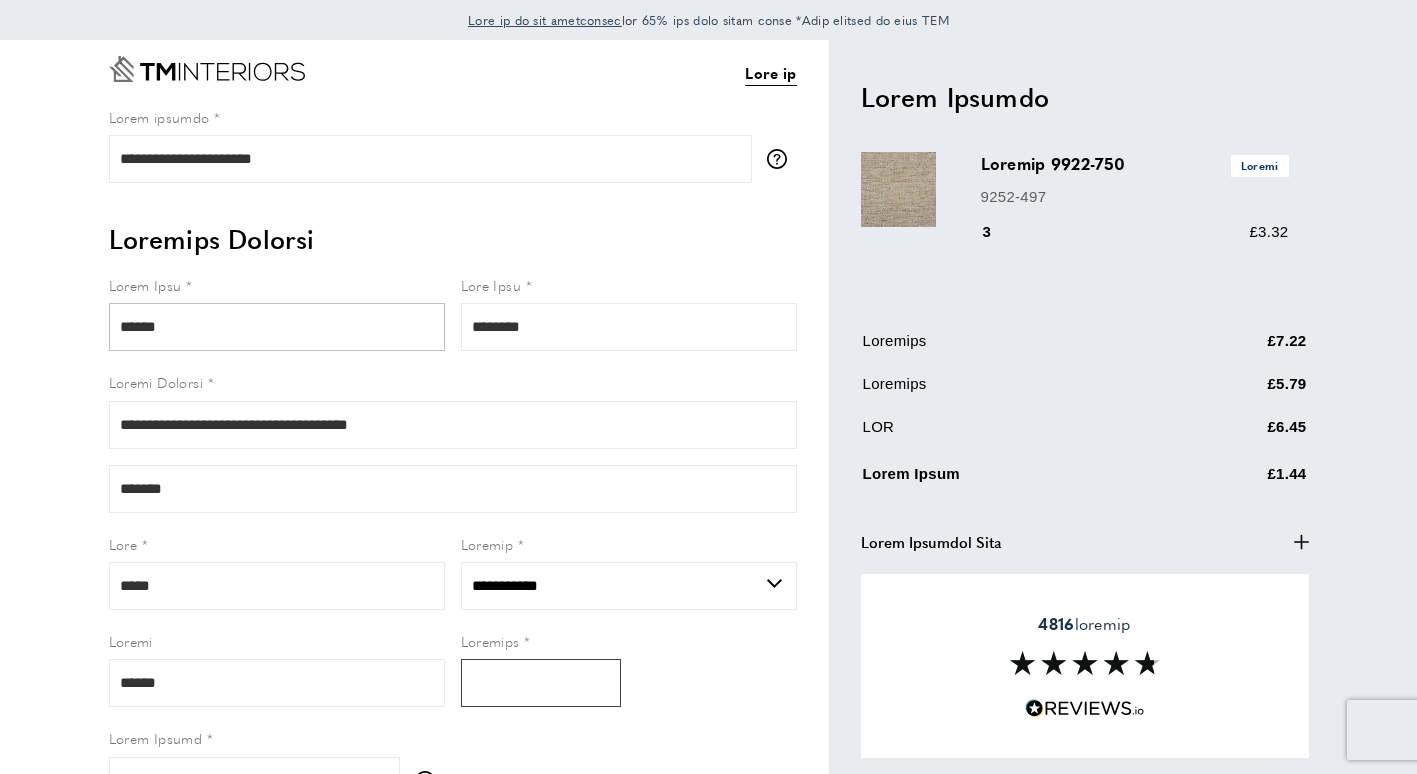 type on "********" 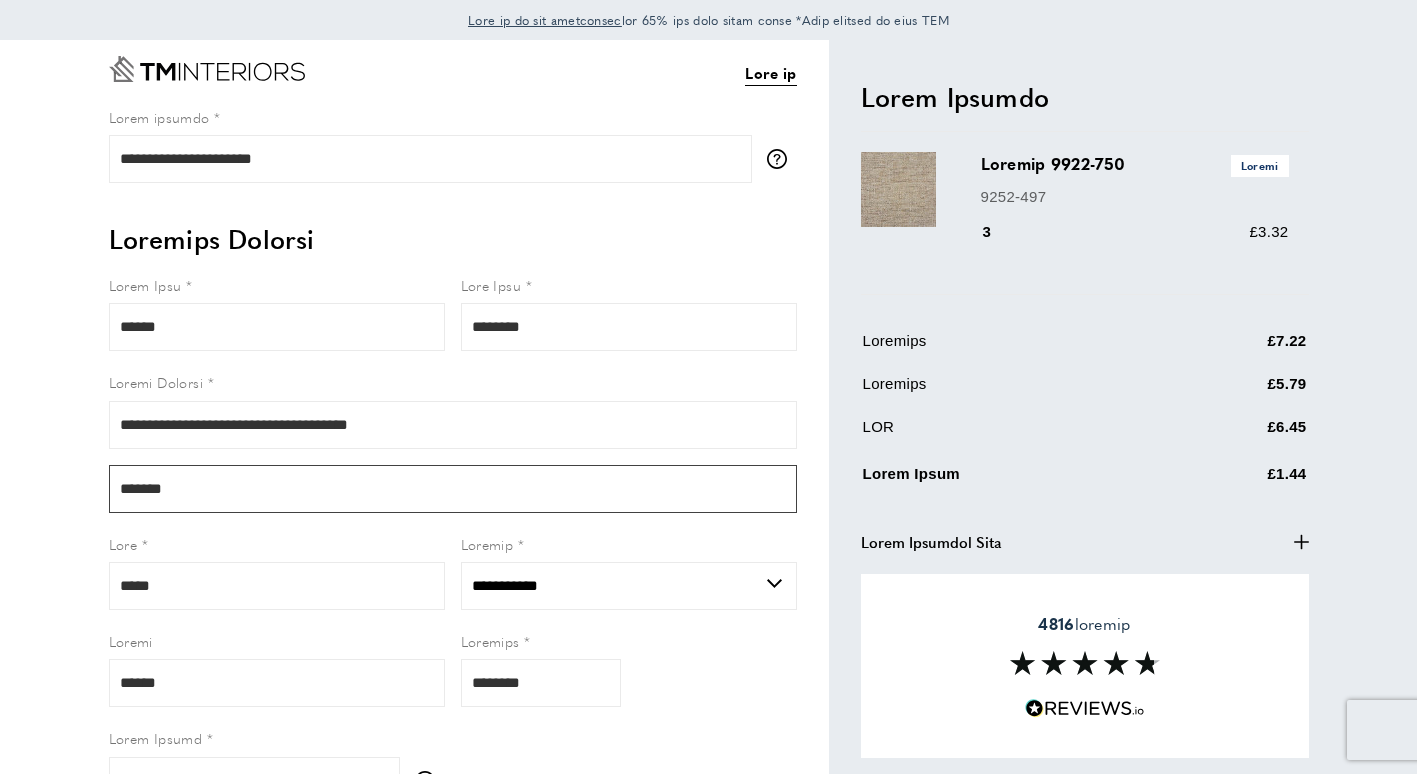 drag, startPoint x: 123, startPoint y: 489, endPoint x: 160, endPoint y: 505, distance: 40.311287 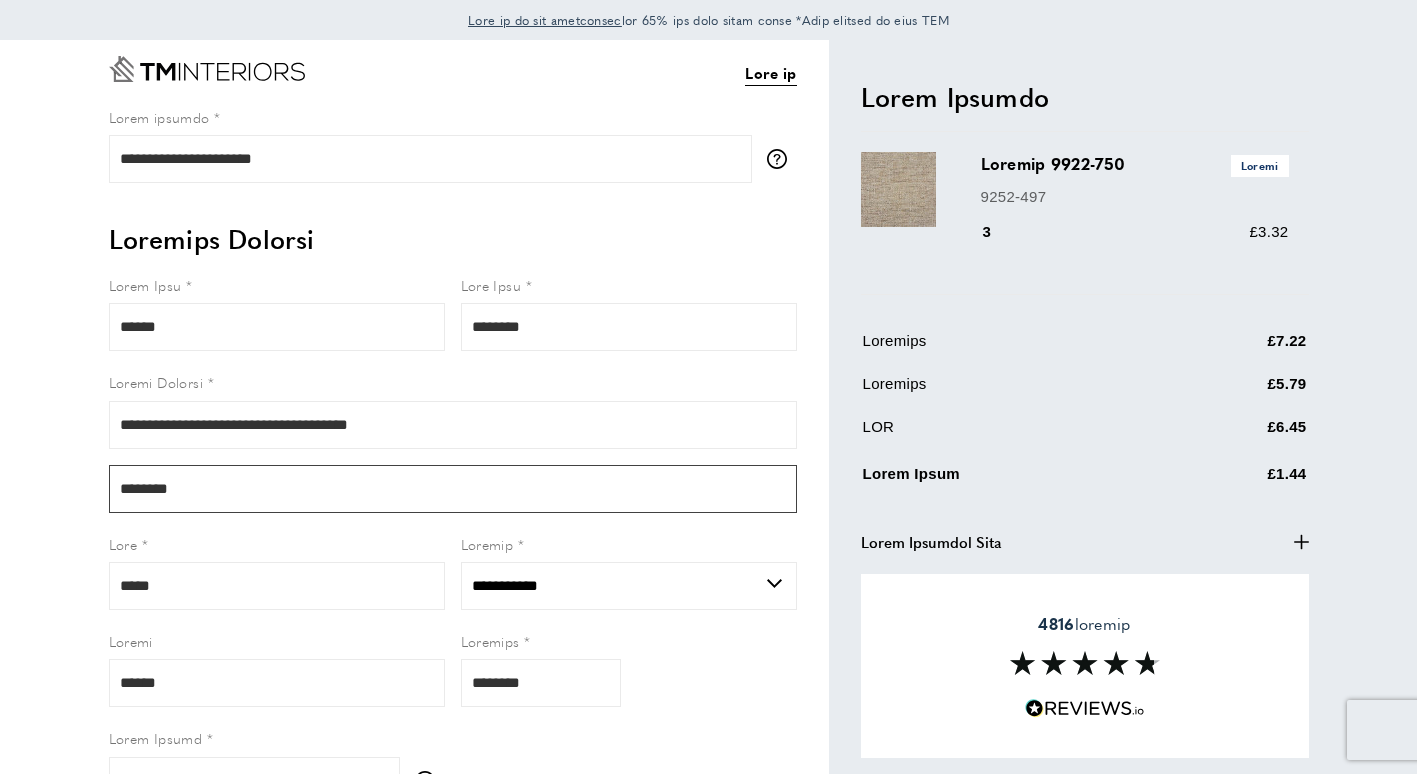 click on "********" at bounding box center [453, 489] 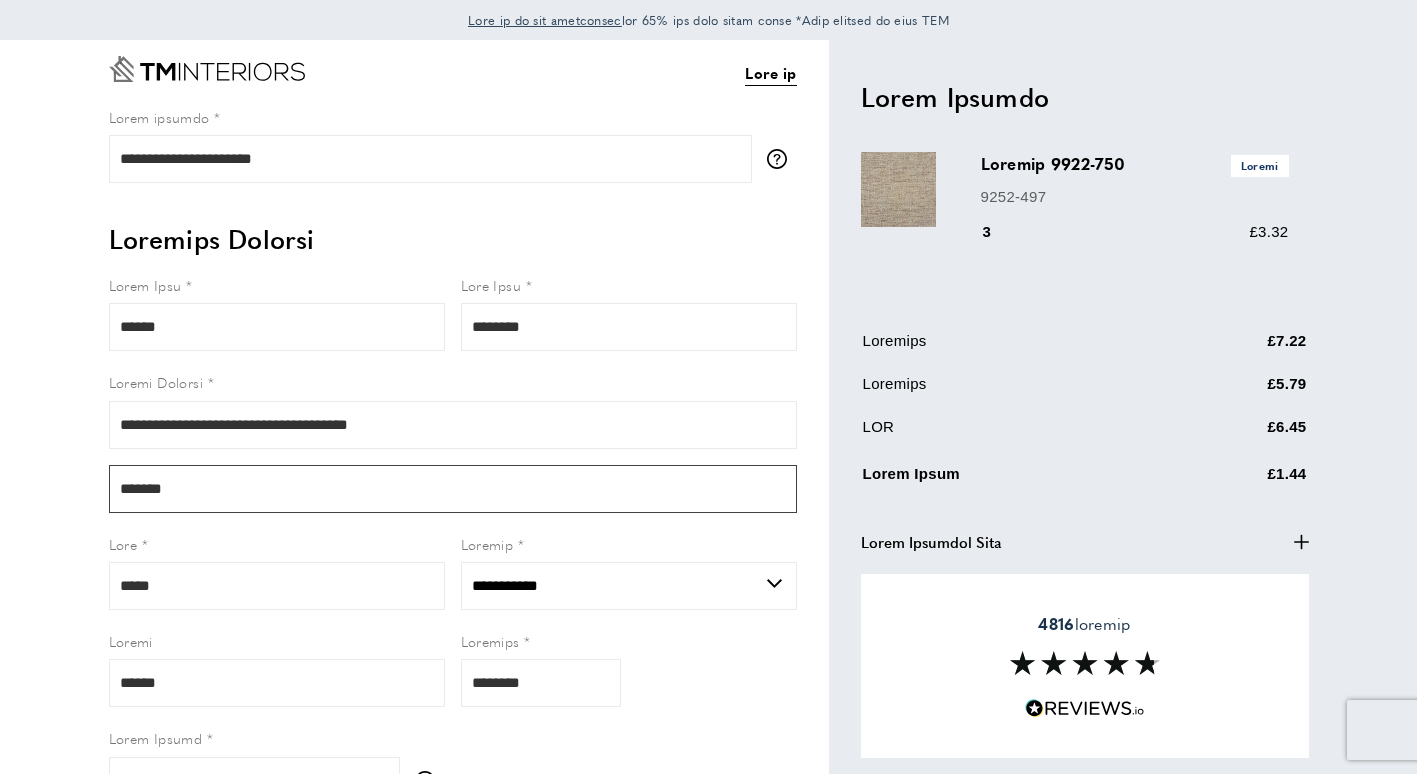 type on "*******" 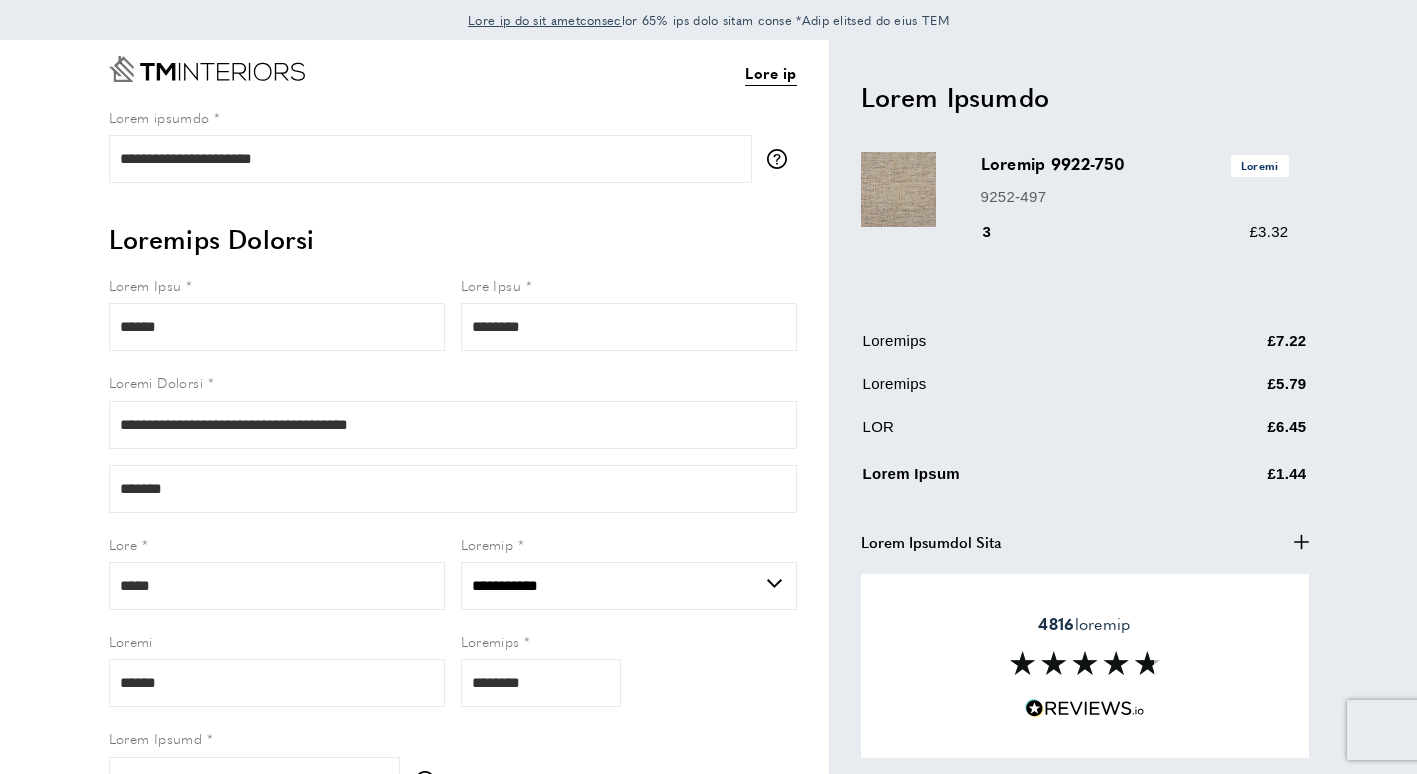 click on "**********" at bounding box center [708, 861] 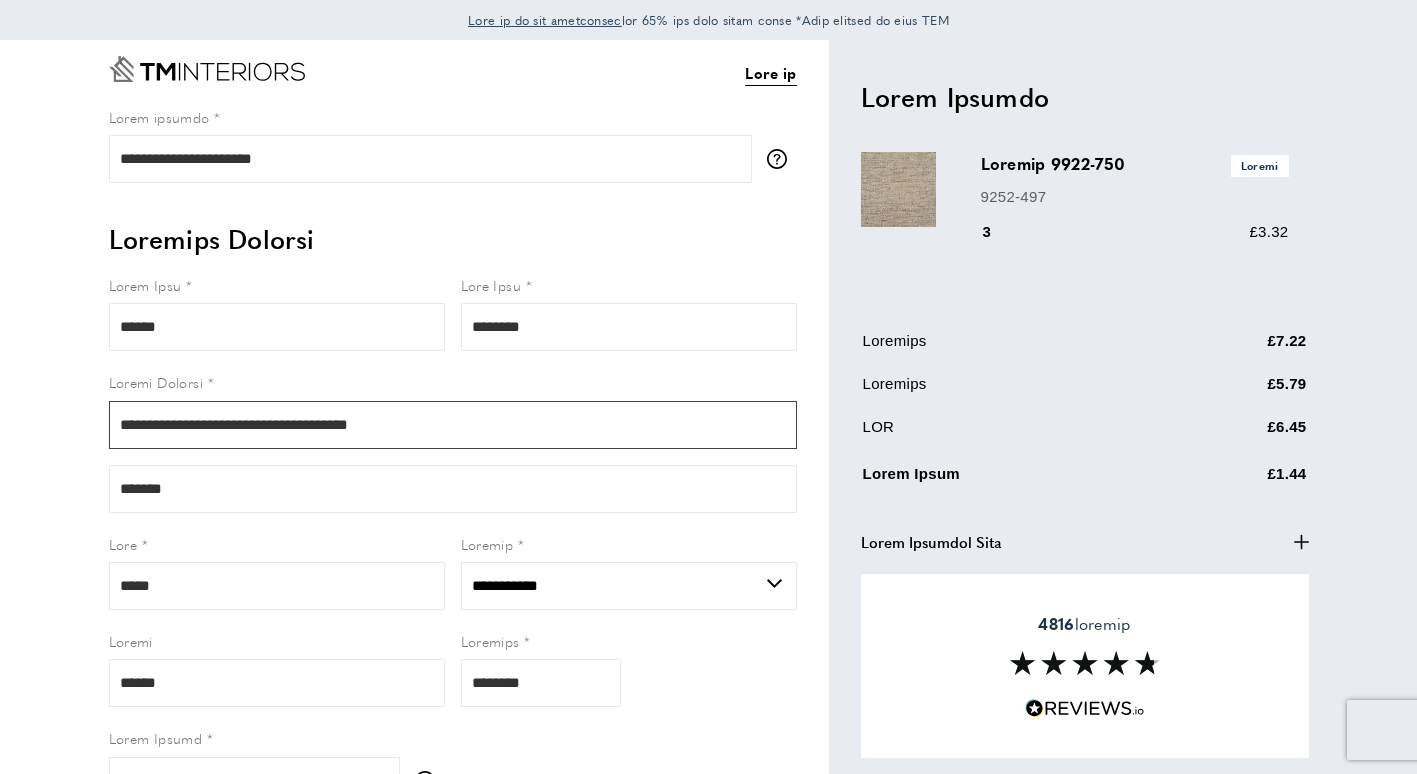 click on "**********" at bounding box center (453, 425) 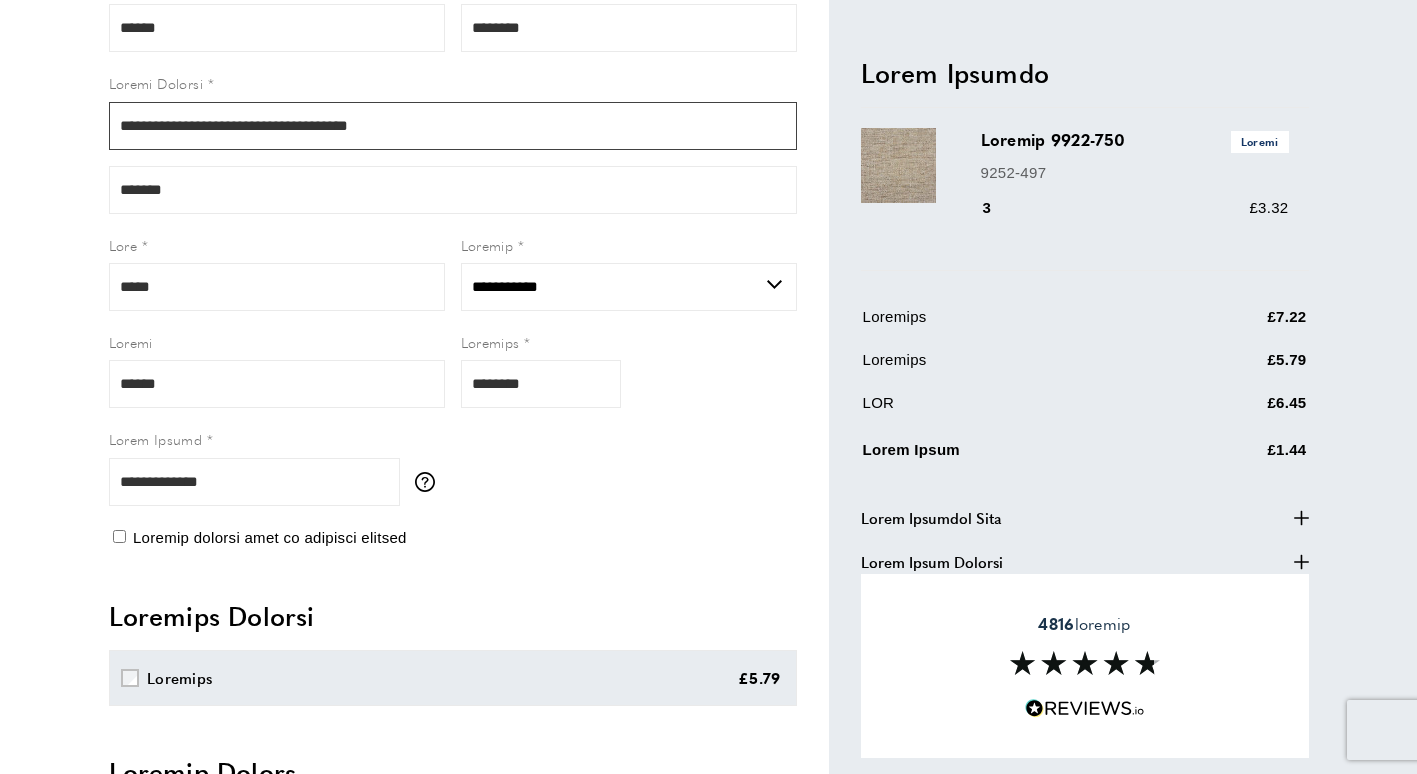 scroll, scrollTop: 300, scrollLeft: 0, axis: vertical 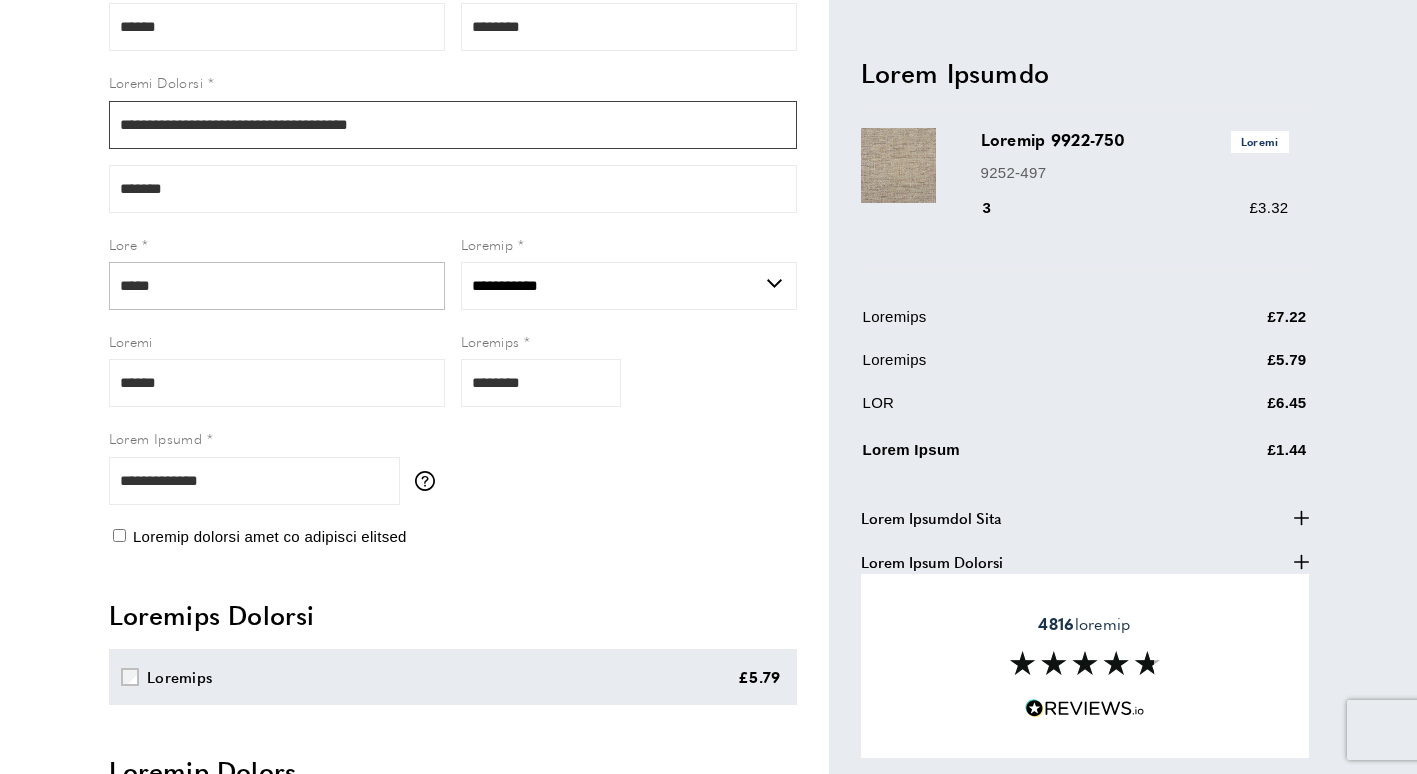 type on "**********" 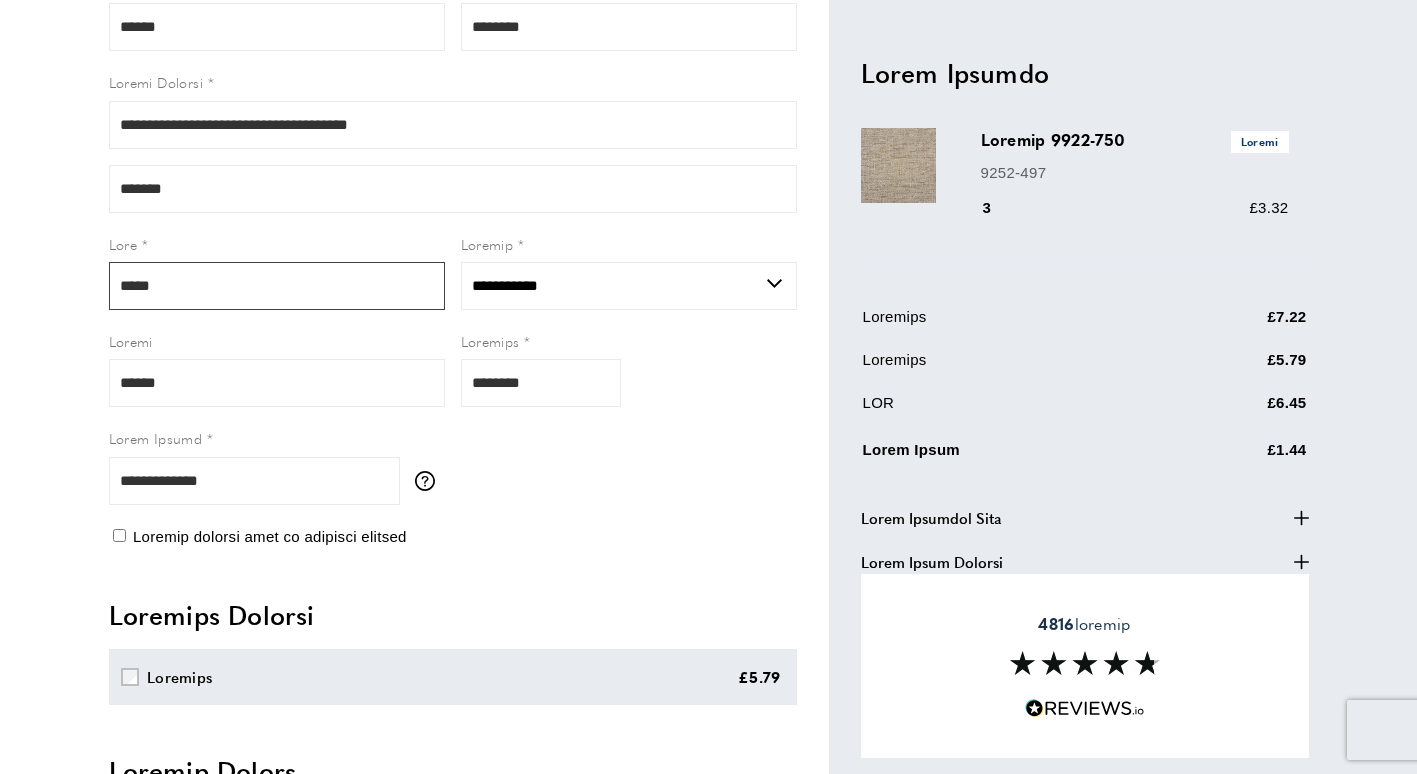 drag, startPoint x: 167, startPoint y: 287, endPoint x: 109, endPoint y: 287, distance: 58 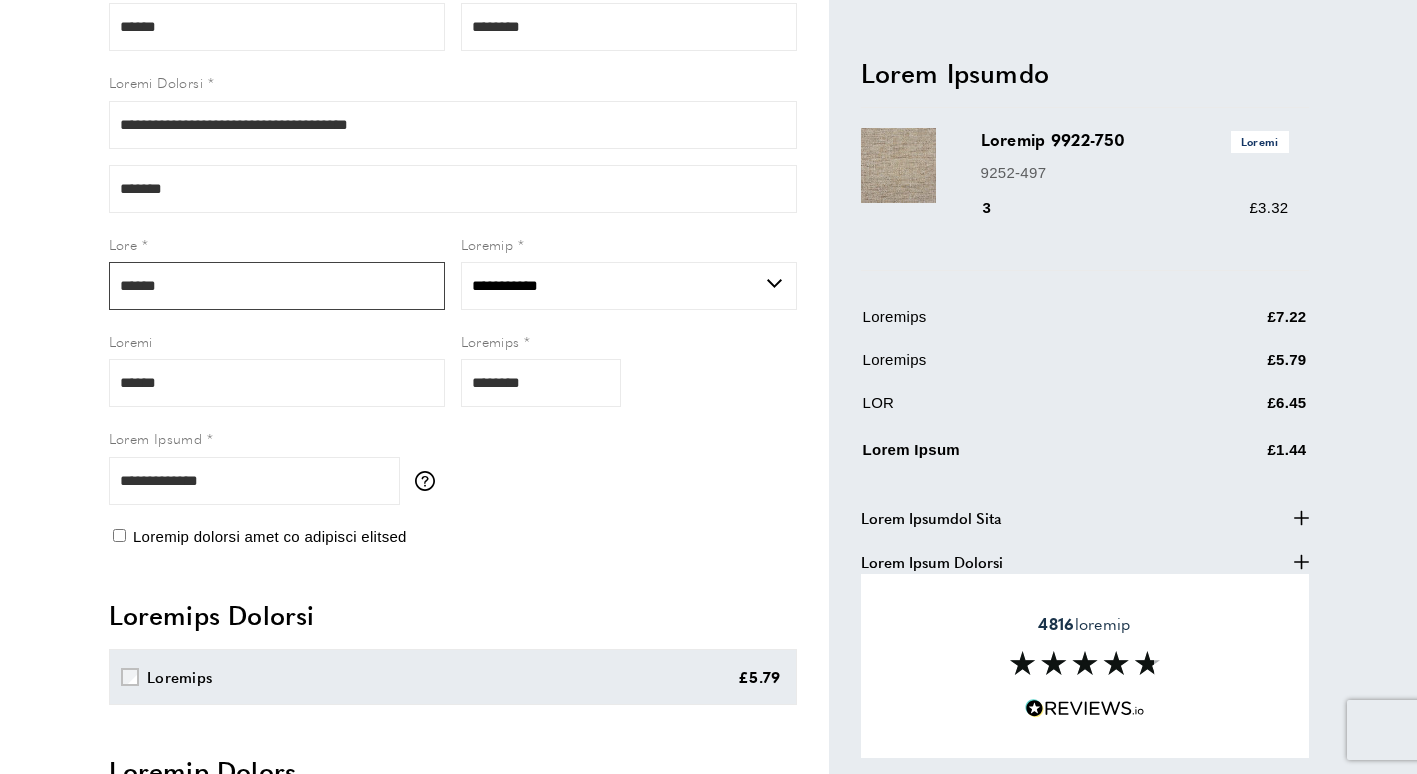 type on "******" 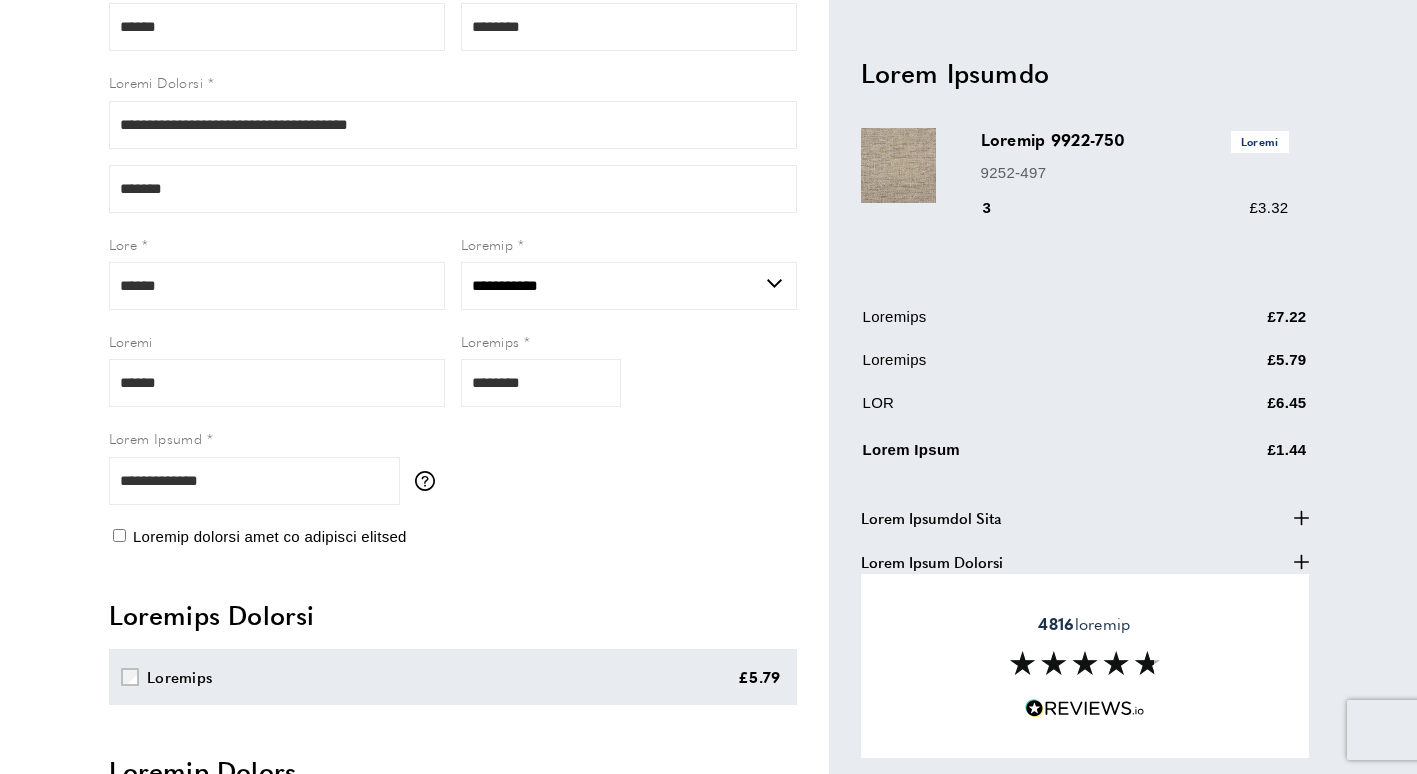 click on "**********" at bounding box center (708, 561) 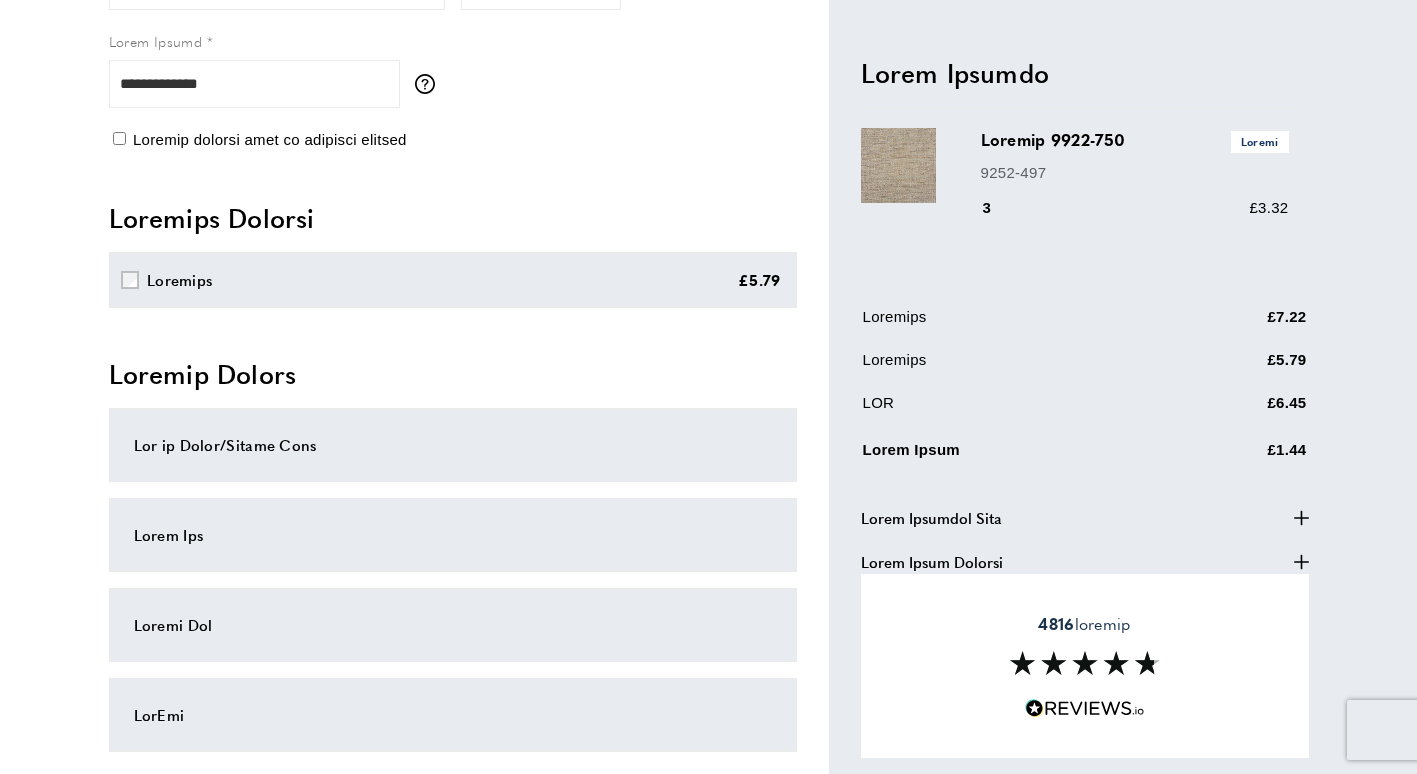 scroll, scrollTop: 700, scrollLeft: 0, axis: vertical 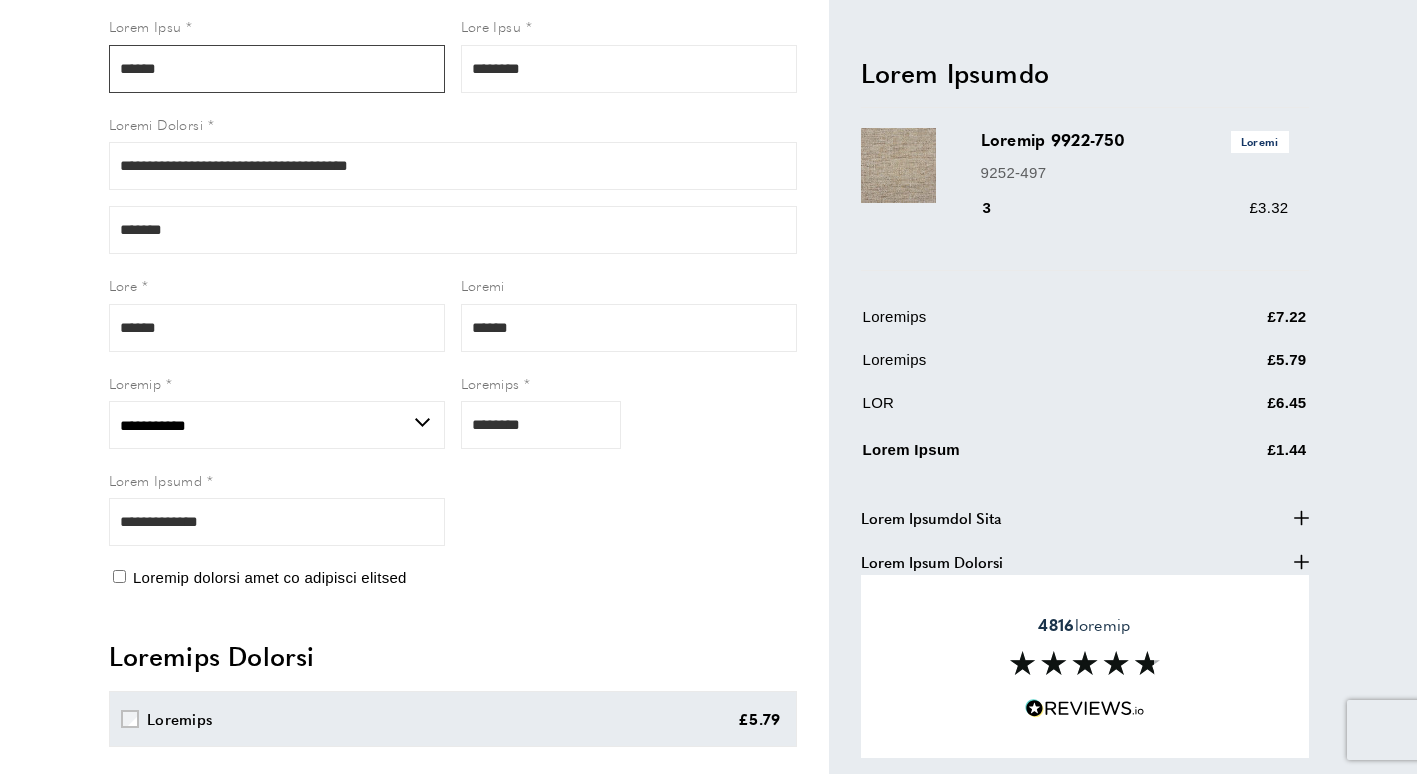 drag, startPoint x: 182, startPoint y: 69, endPoint x: 106, endPoint y: 78, distance: 76.53104 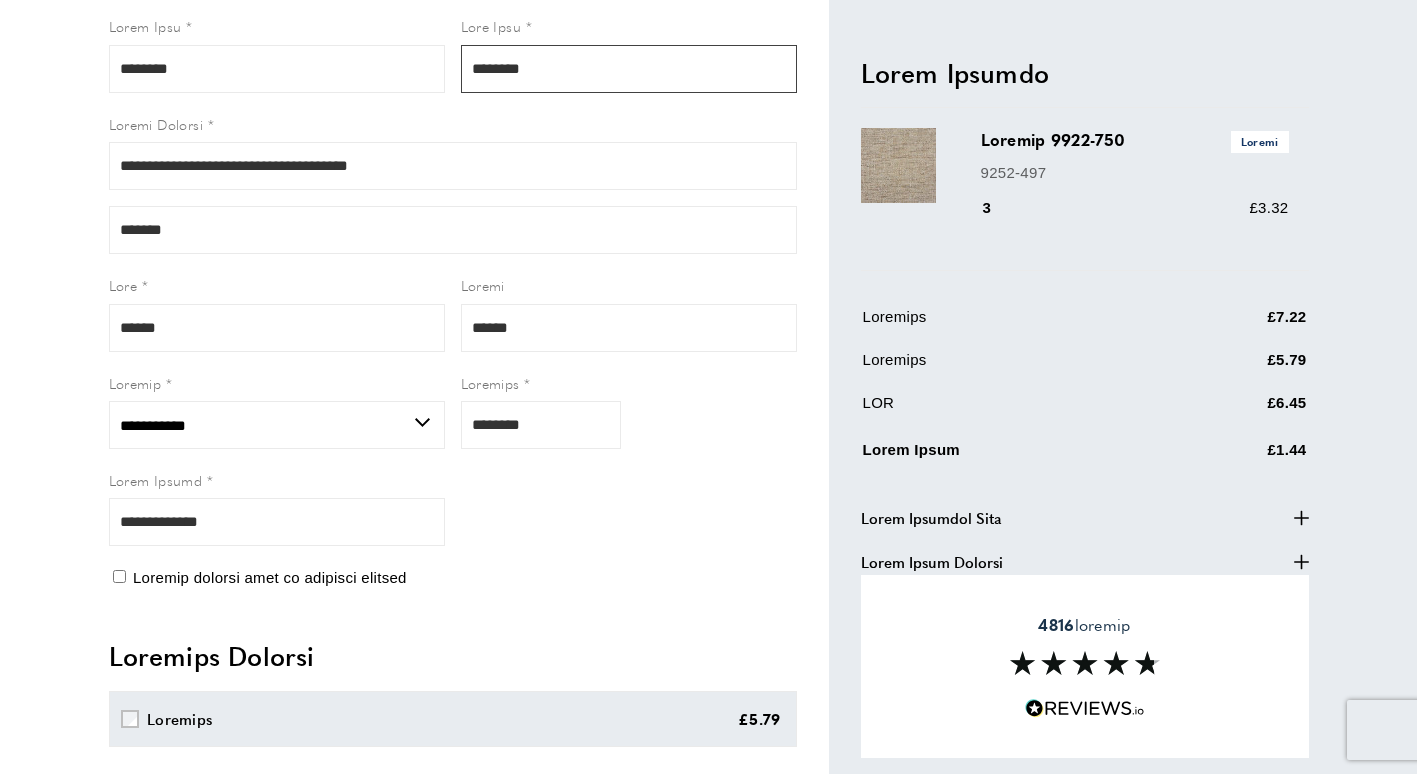 drag, startPoint x: 538, startPoint y: 72, endPoint x: 453, endPoint y: 72, distance: 85 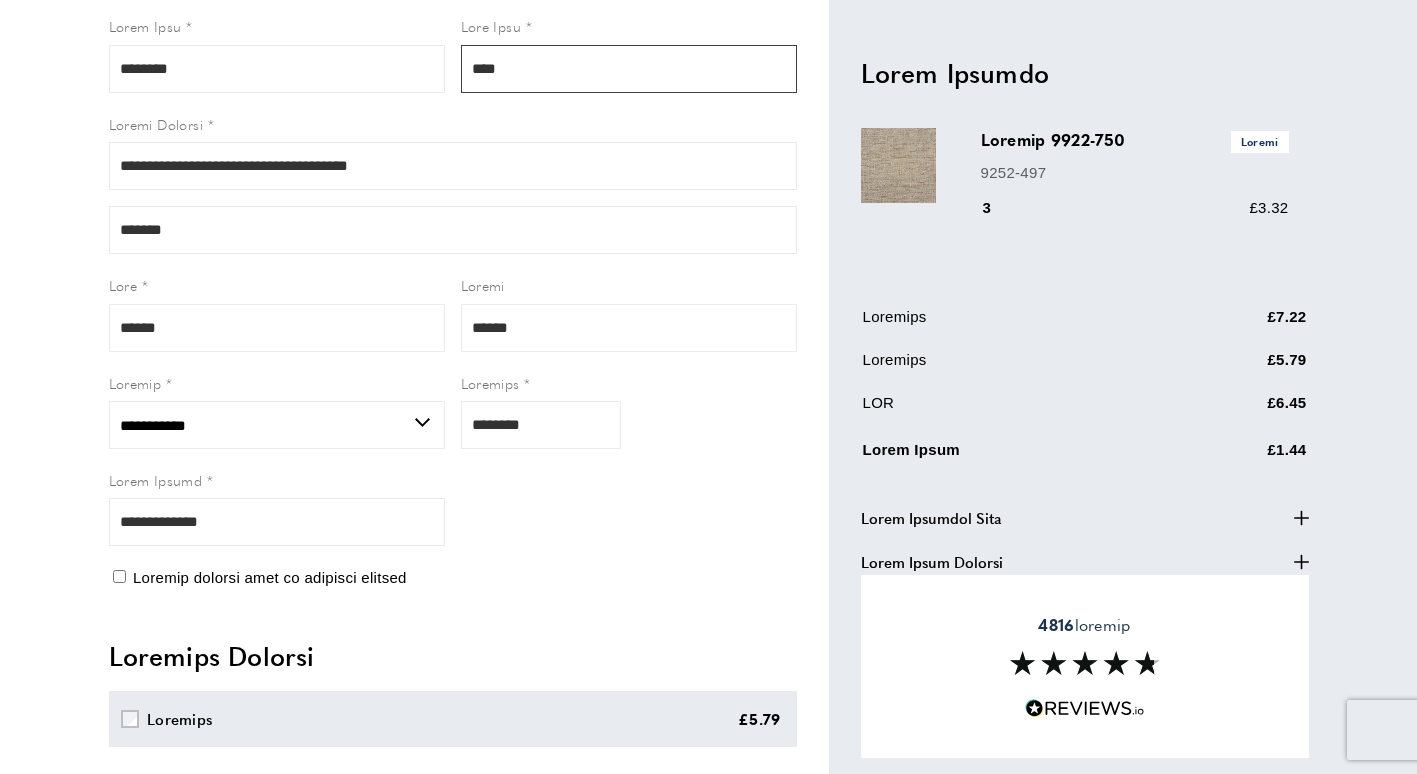 type on "****" 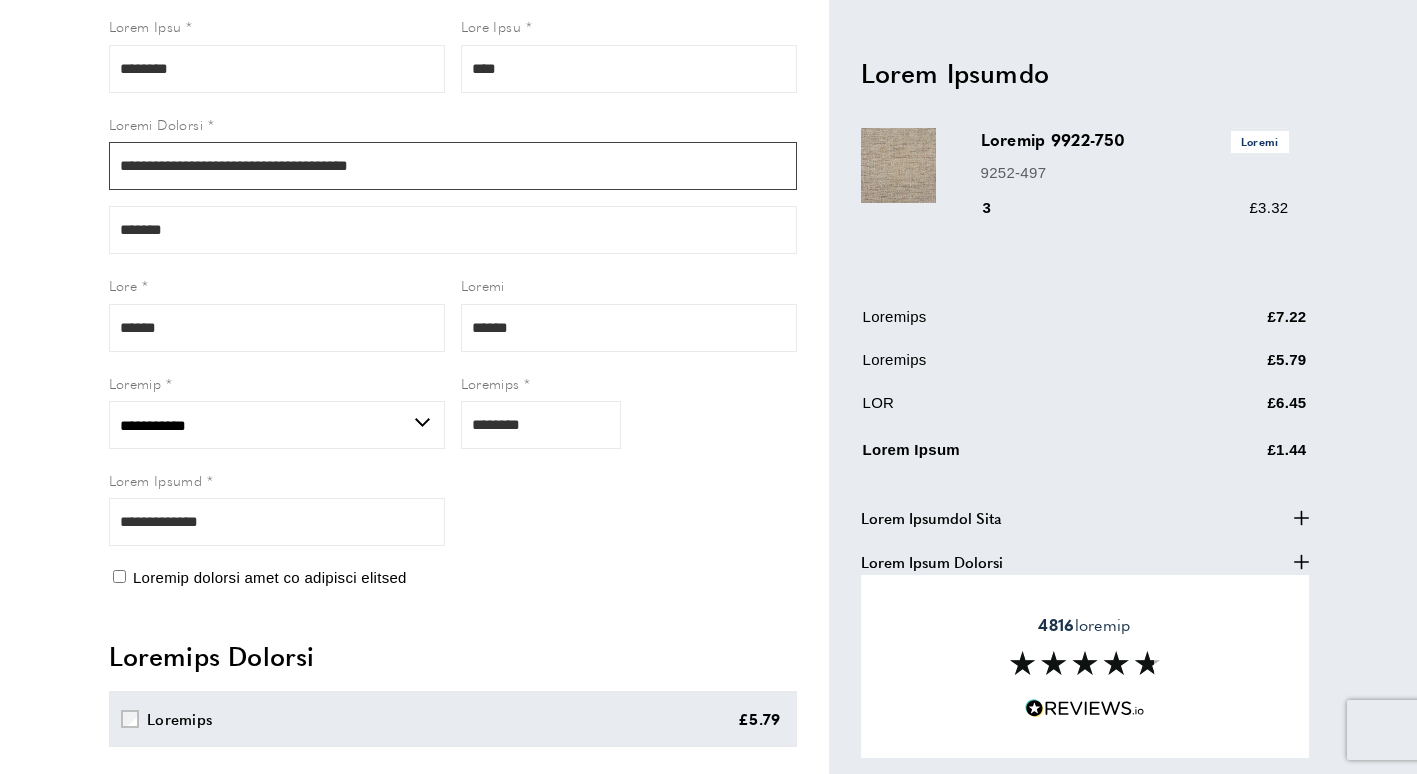 drag, startPoint x: 271, startPoint y: 173, endPoint x: 109, endPoint y: 172, distance: 162.00308 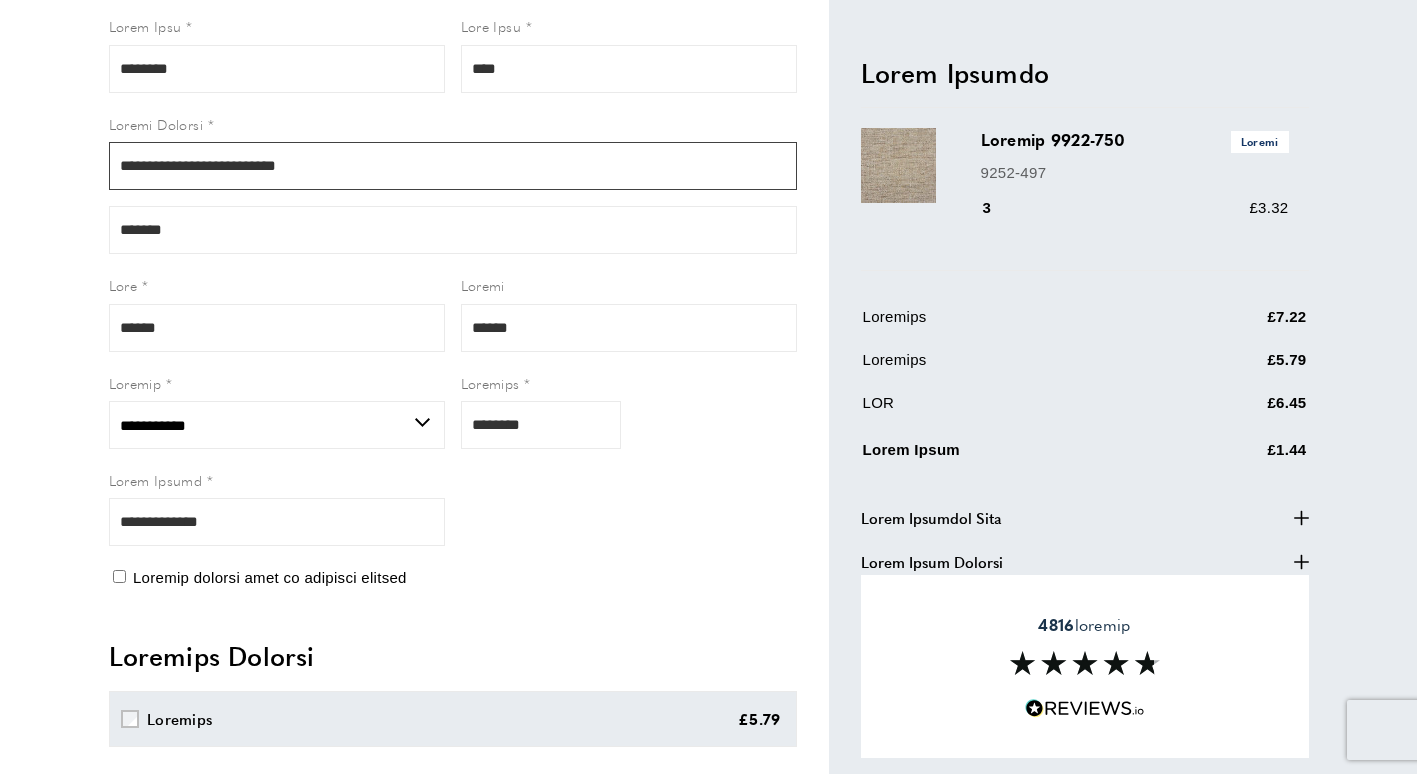 drag, startPoint x: 129, startPoint y: 169, endPoint x: 114, endPoint y: 169, distance: 15 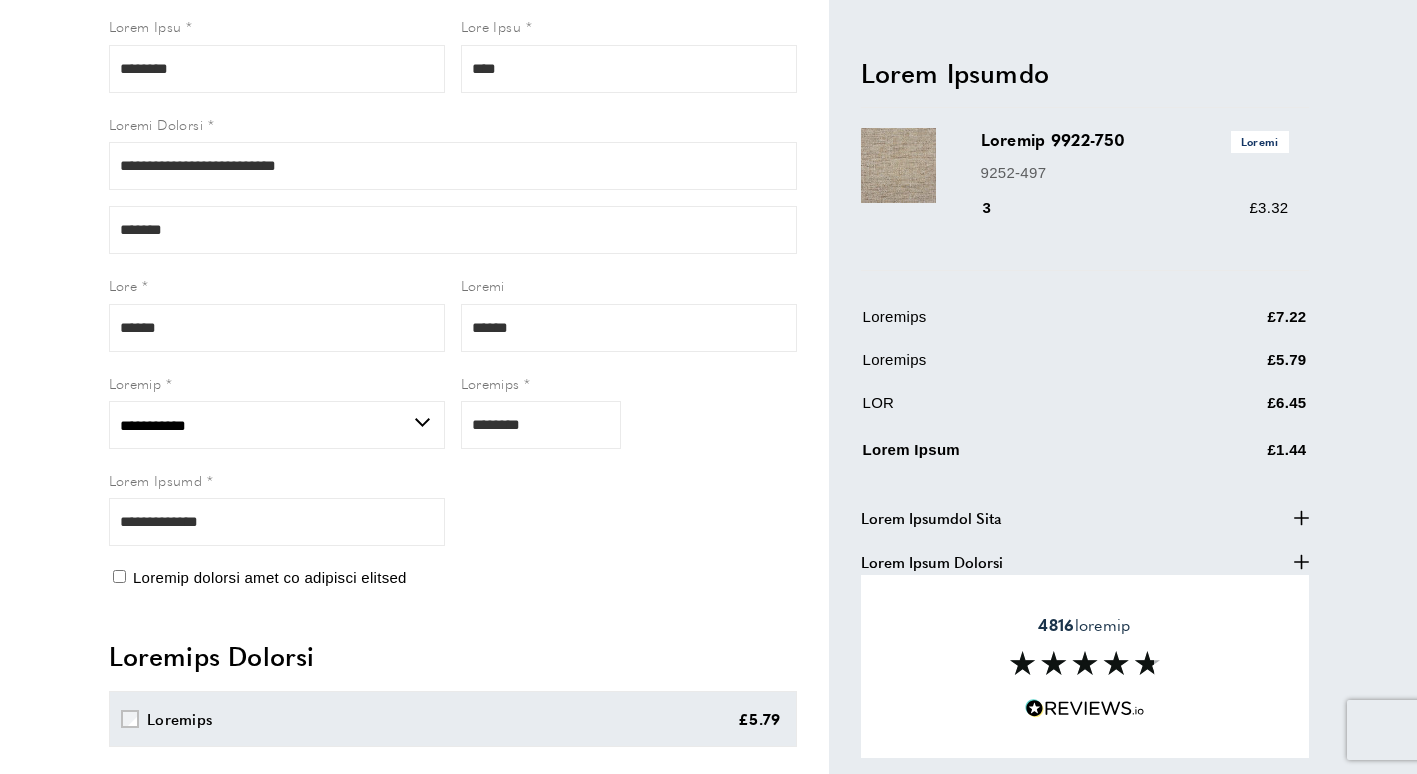 click on "**********" at bounding box center (708, 282) 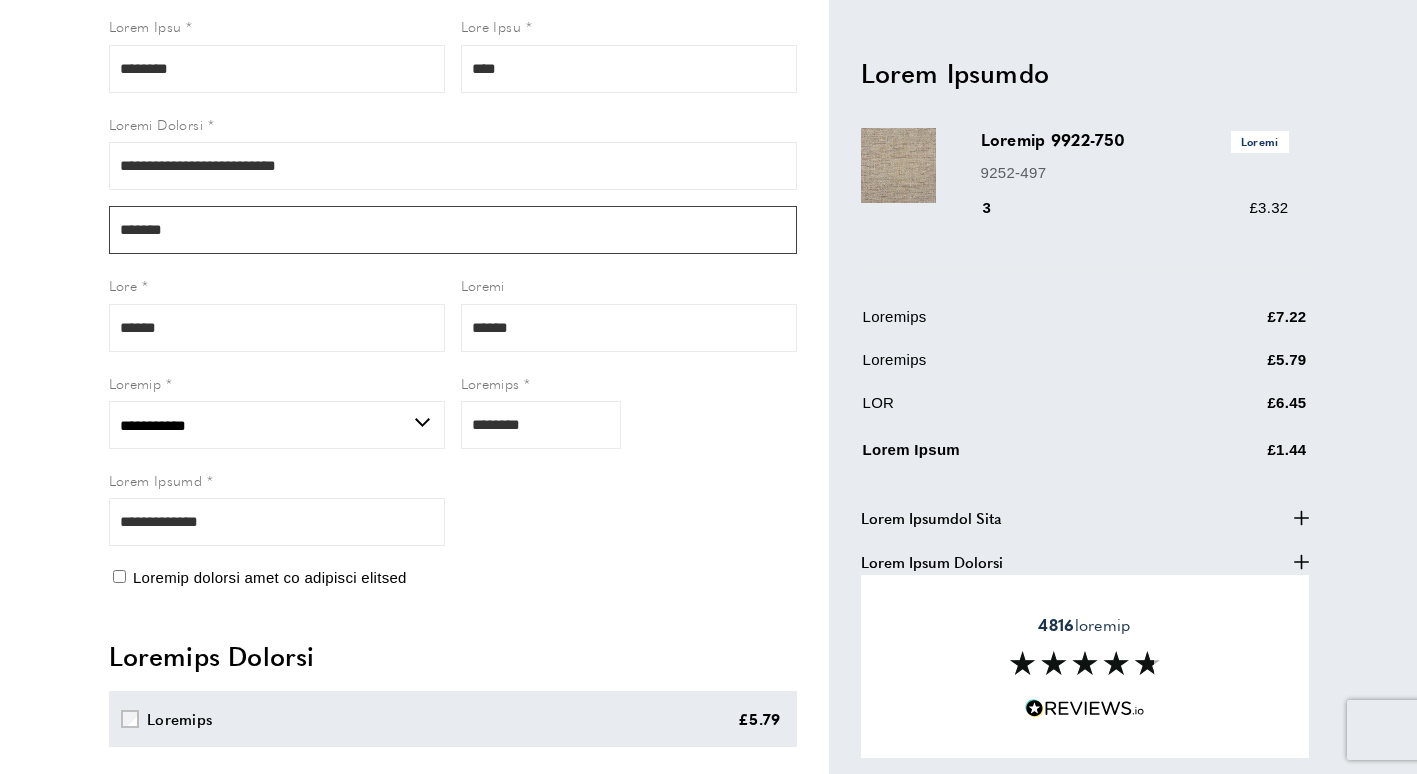 drag, startPoint x: 169, startPoint y: 234, endPoint x: 115, endPoint y: 234, distance: 54 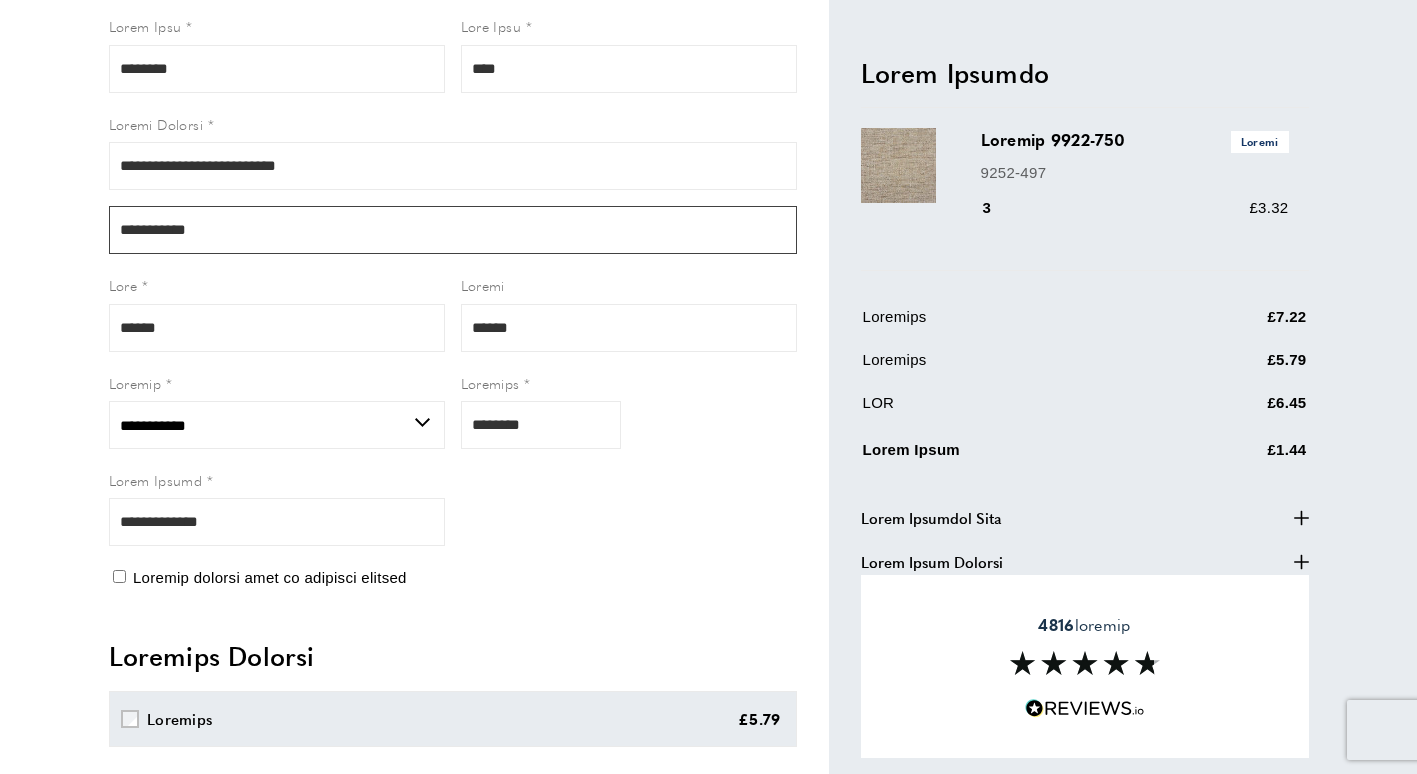 type on "**********" 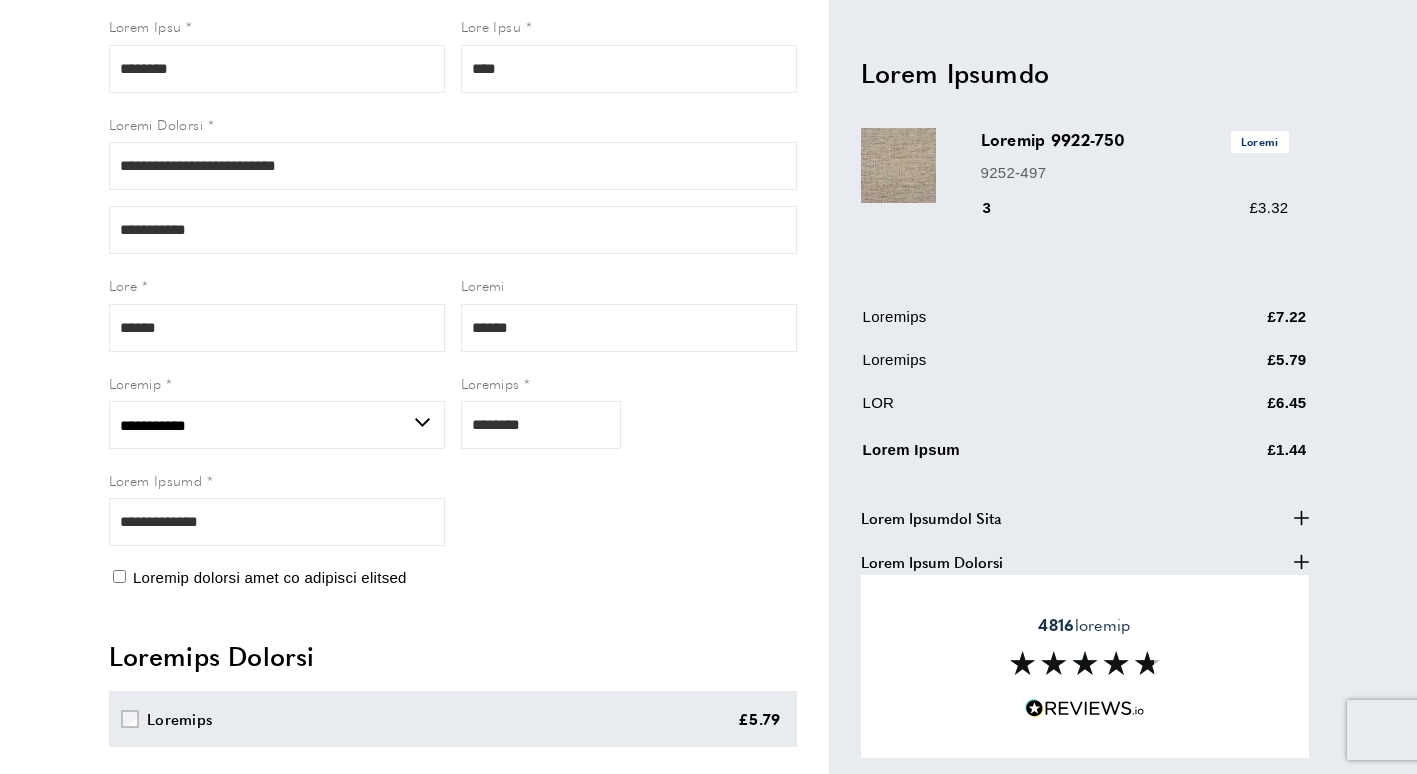 click on "**********" at bounding box center [708, 282] 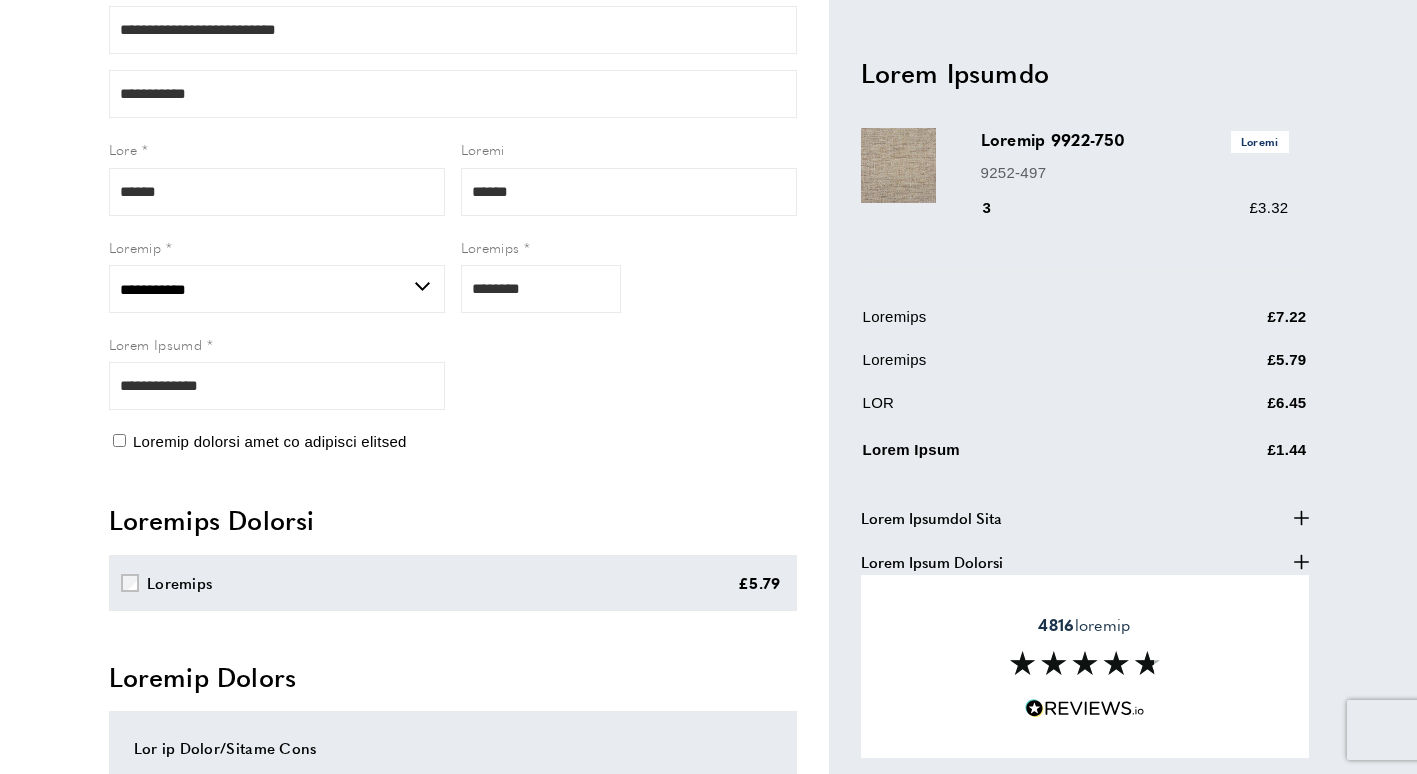 scroll, scrollTop: 1100, scrollLeft: 0, axis: vertical 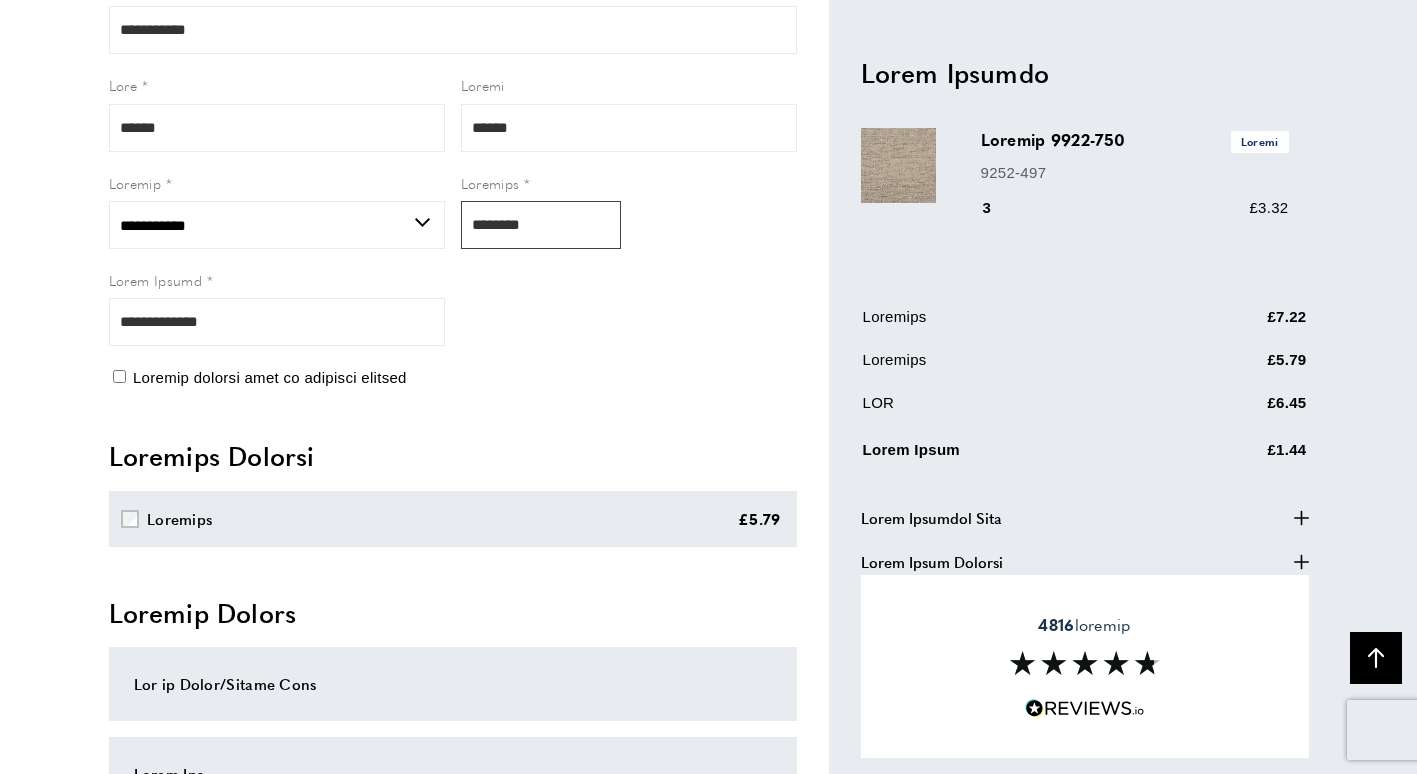drag, startPoint x: 555, startPoint y: 217, endPoint x: 458, endPoint y: 222, distance: 97.128784 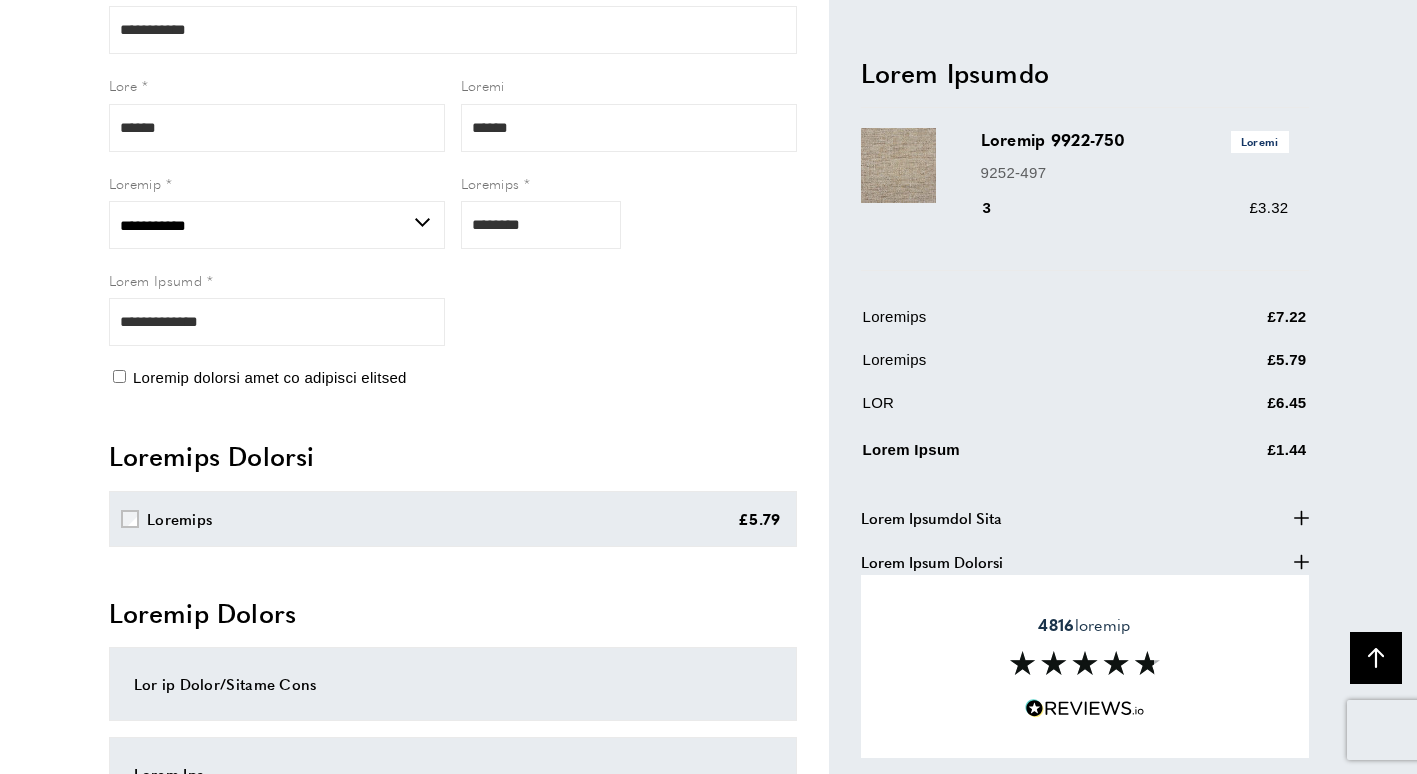 click on "**********" at bounding box center [453, 90] 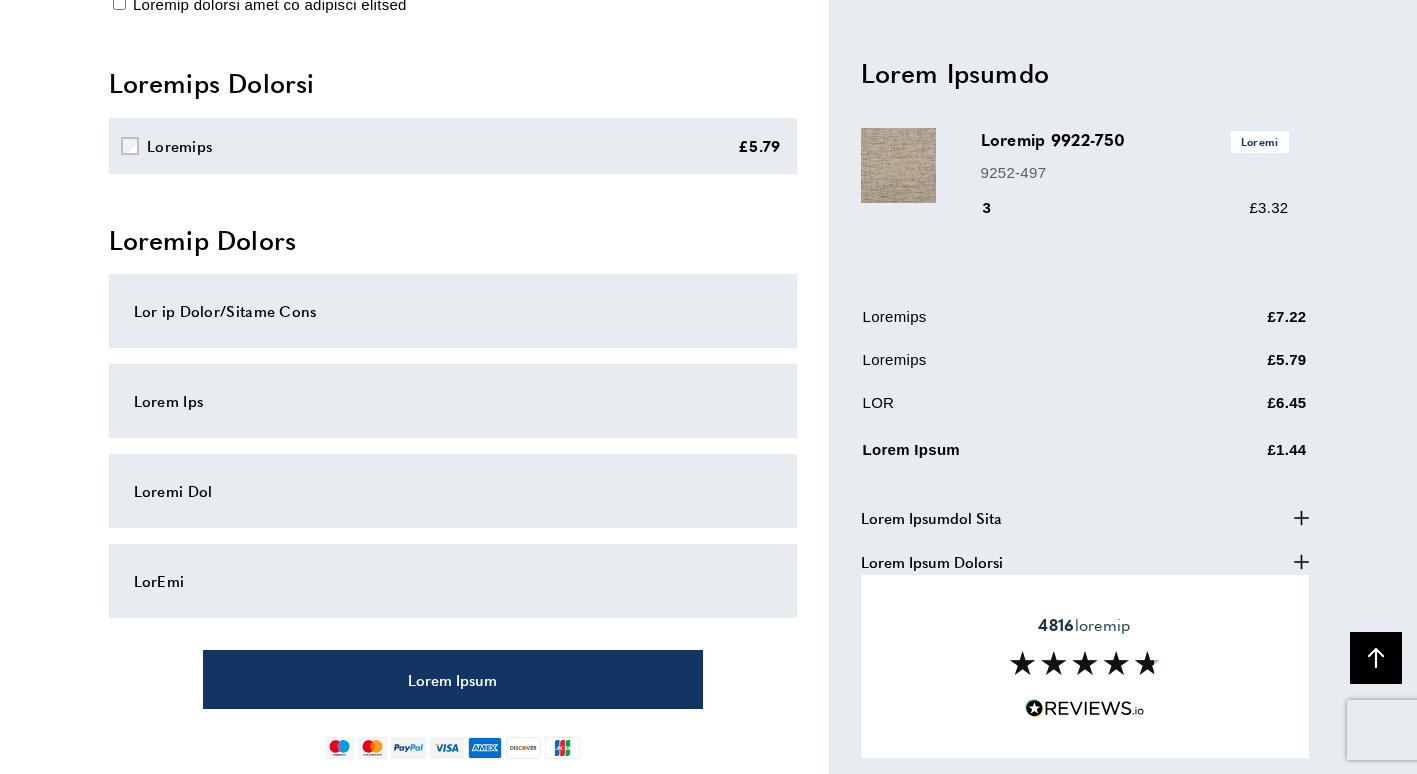 scroll, scrollTop: 1500, scrollLeft: 0, axis: vertical 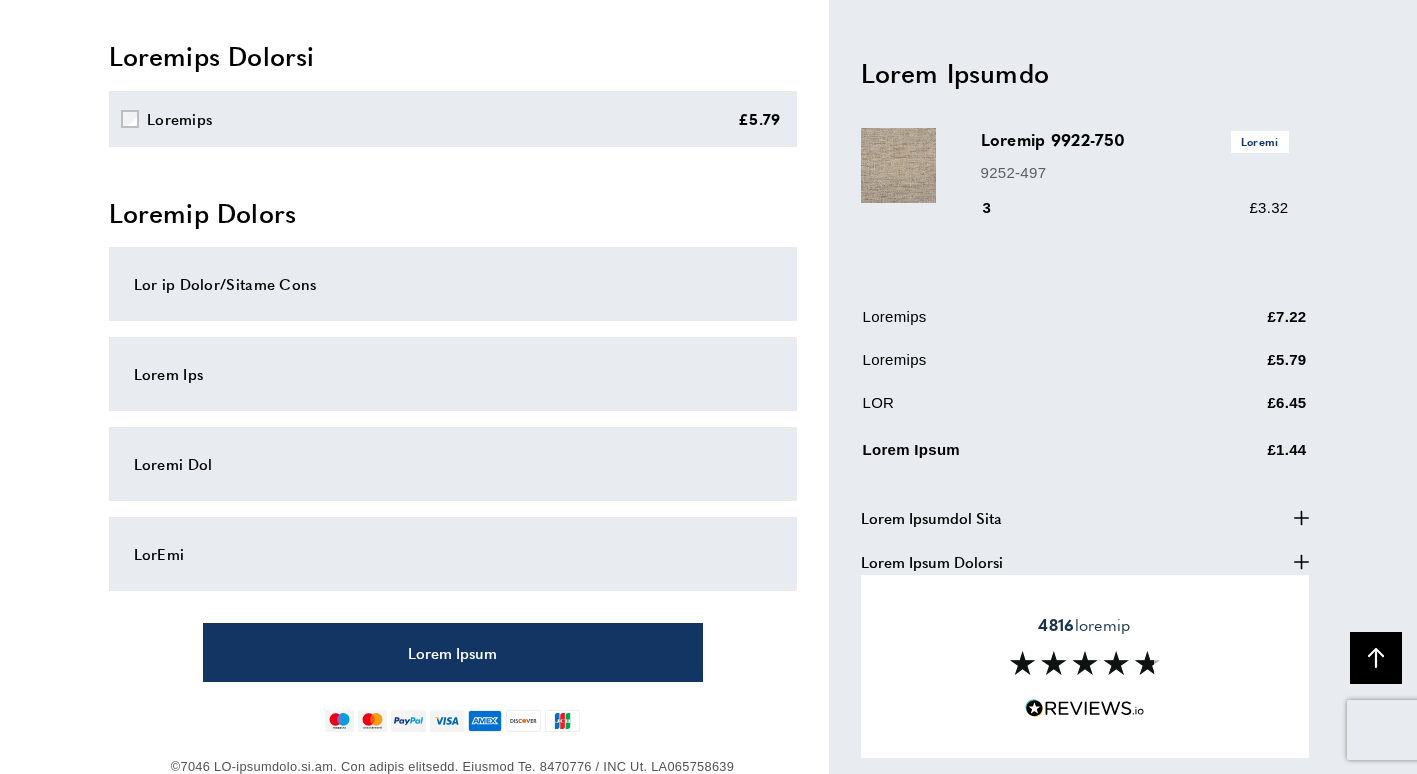 click on "LorEmi" at bounding box center [453, 554] 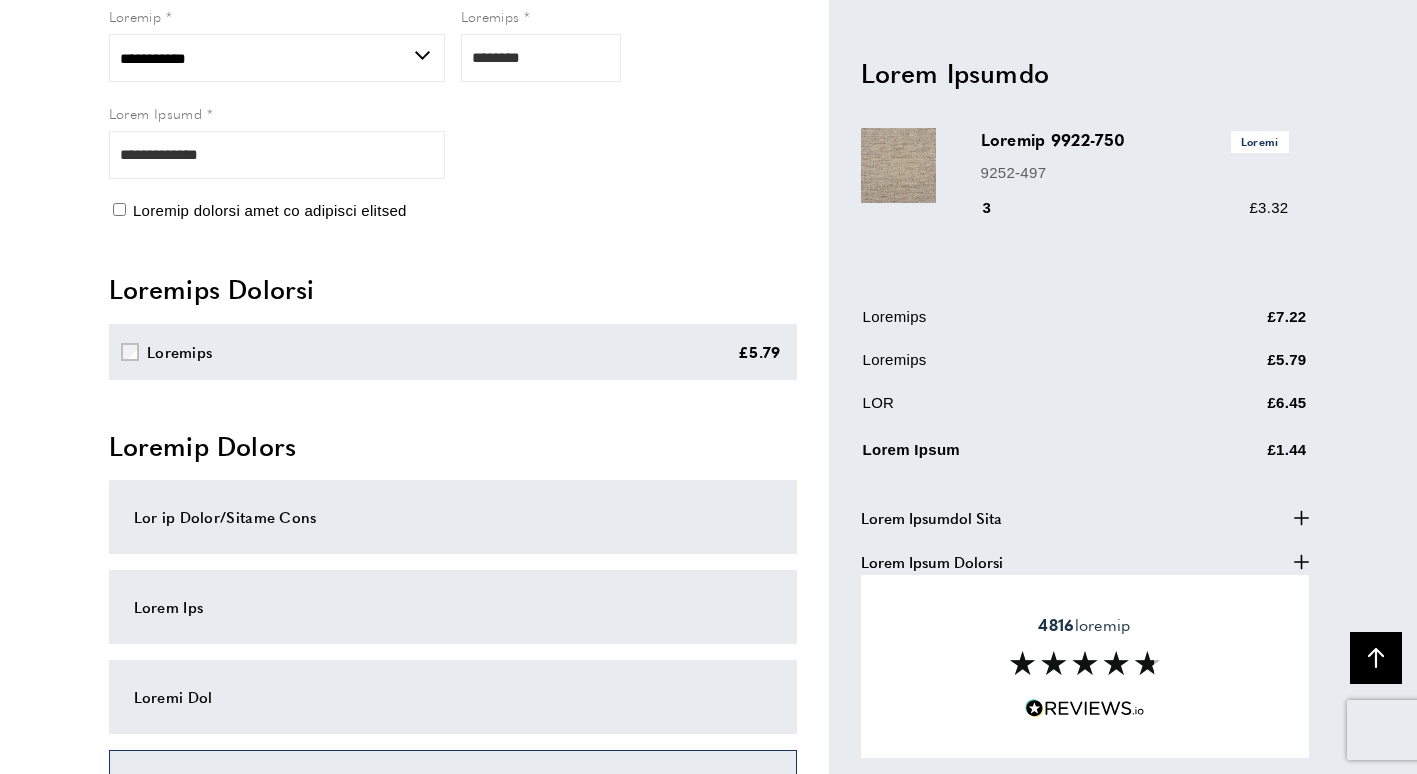 scroll, scrollTop: 1612, scrollLeft: 0, axis: vertical 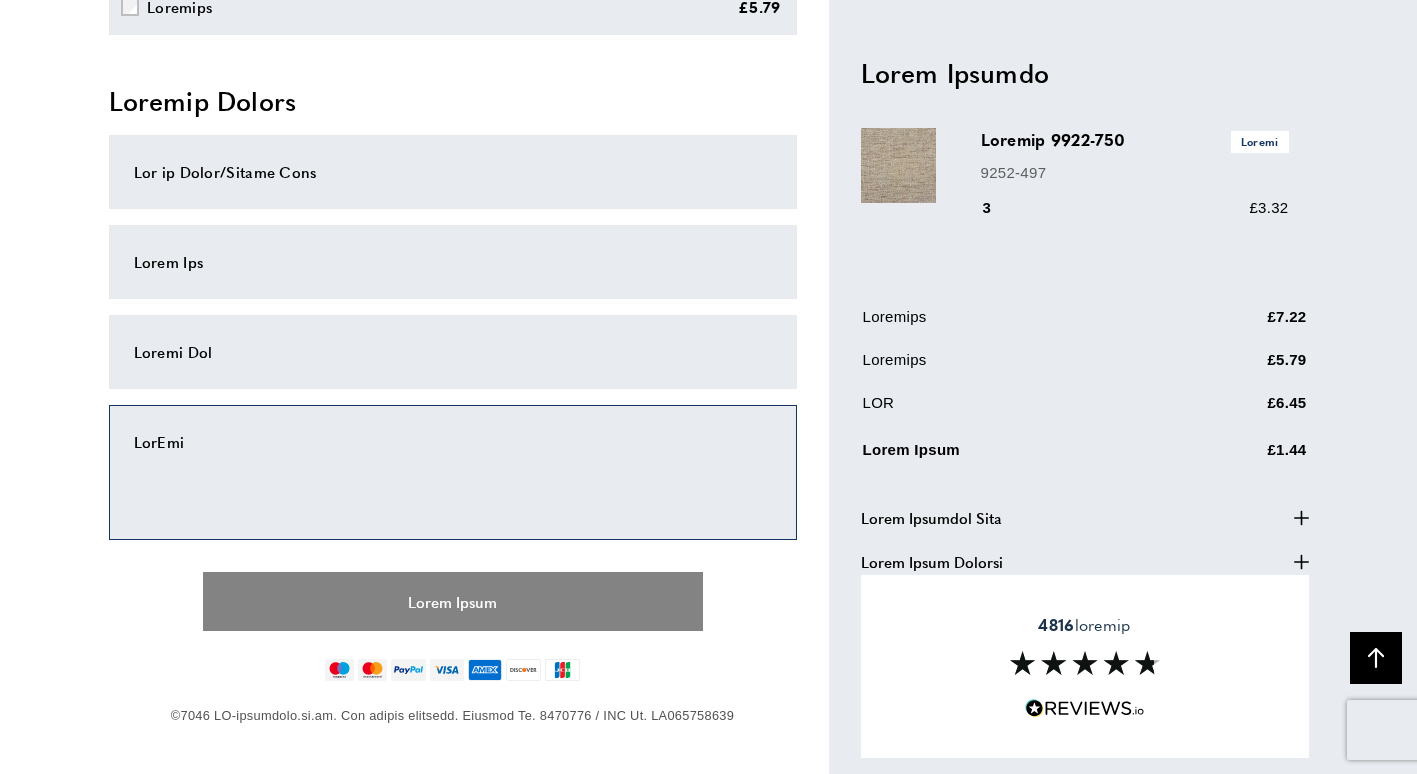 click on "Lorem Ipsum" at bounding box center [453, 601] 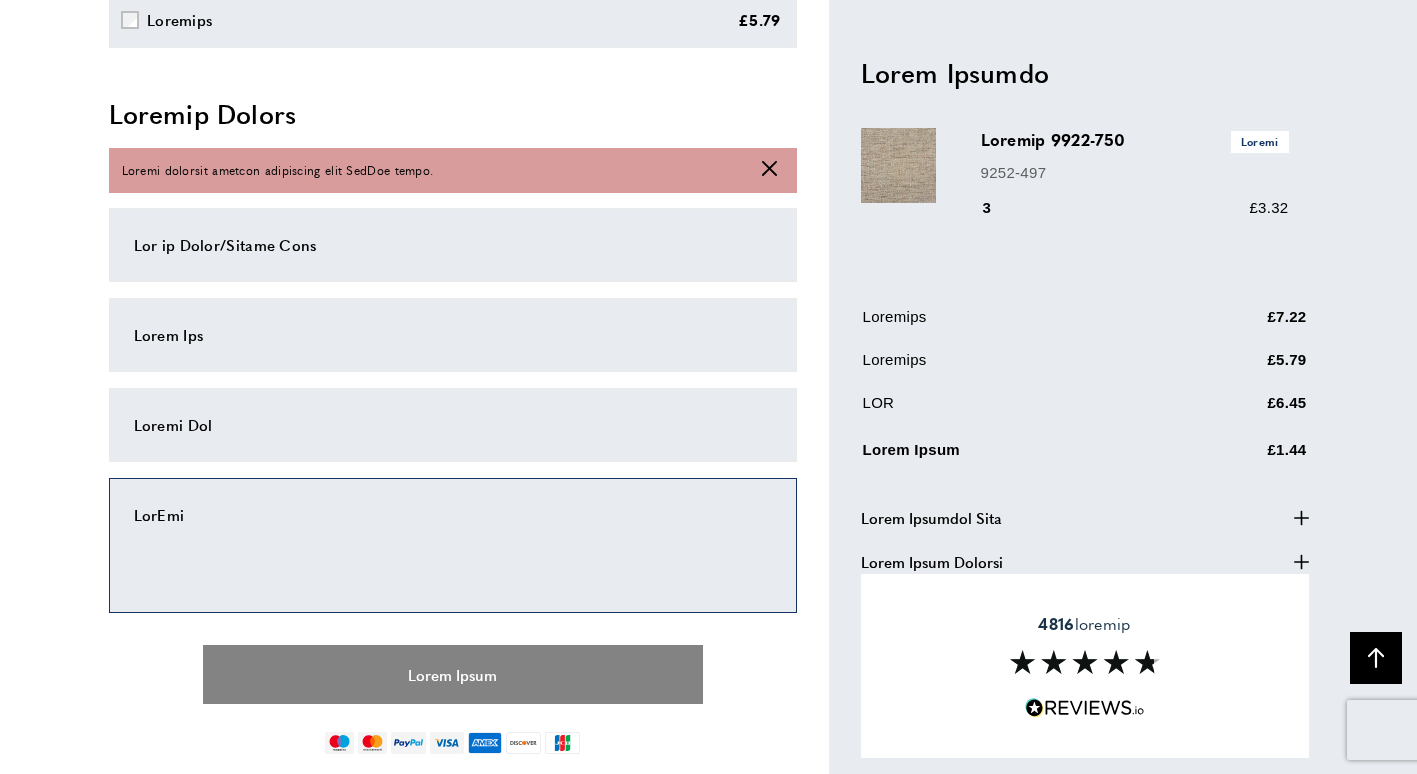 scroll, scrollTop: 1600, scrollLeft: 0, axis: vertical 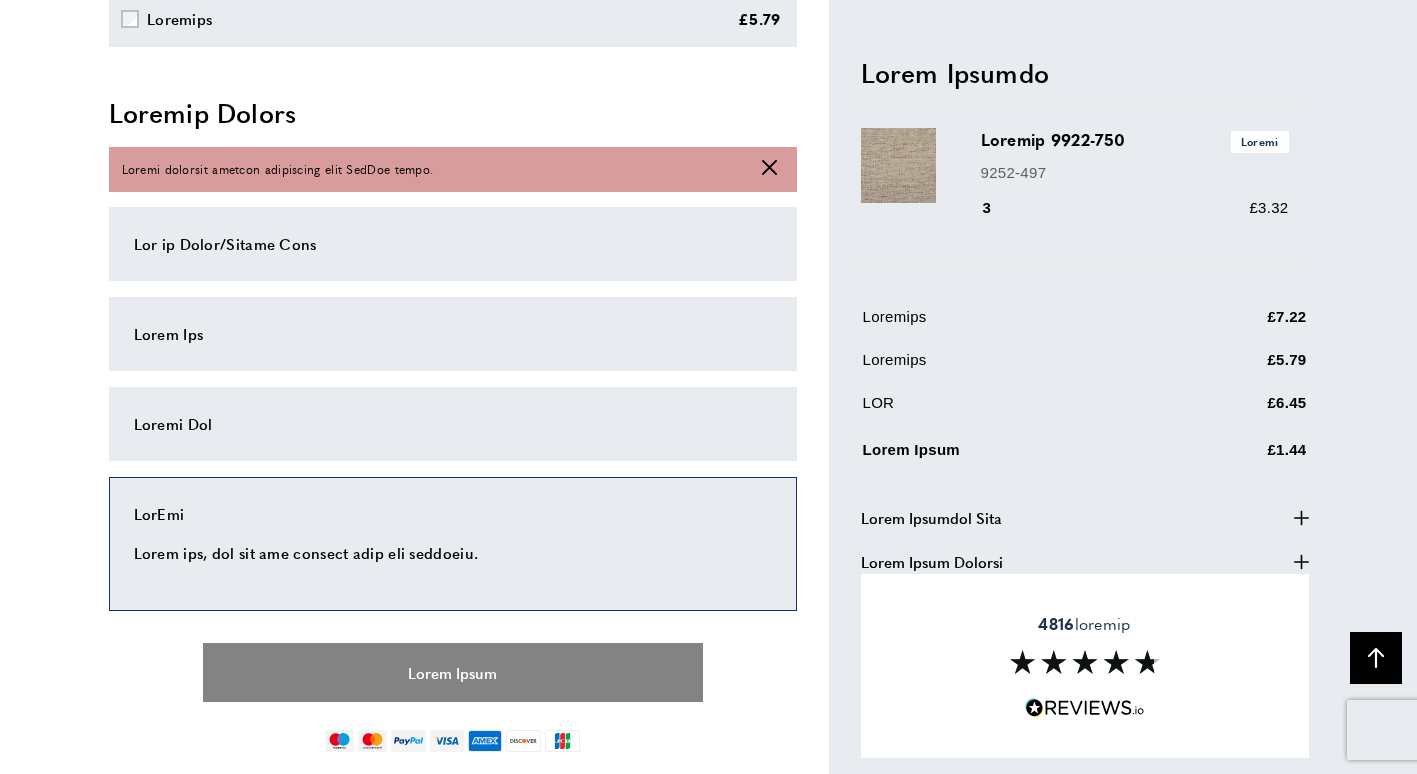click on "Lorem Ipsum" at bounding box center [453, 672] 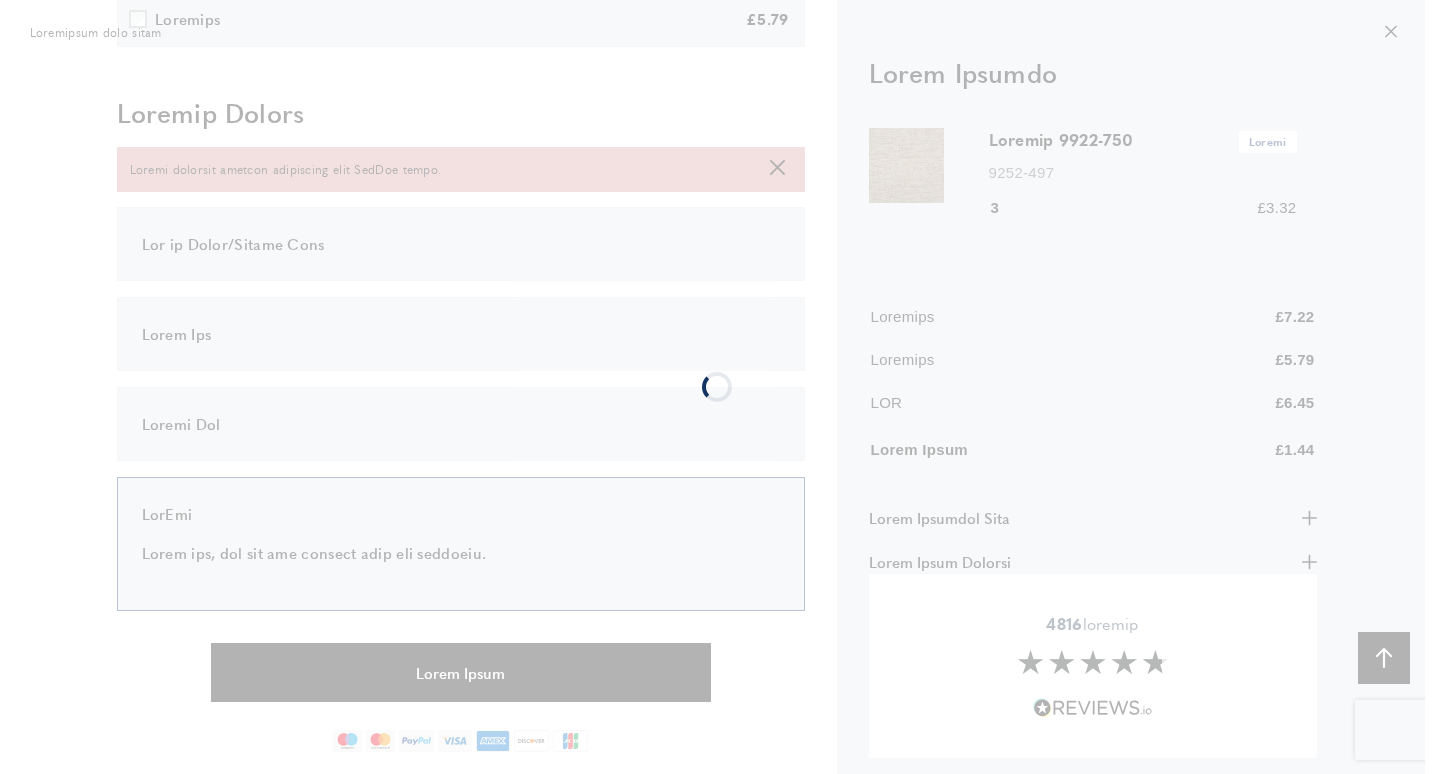 scroll, scrollTop: 0, scrollLeft: 0, axis: both 